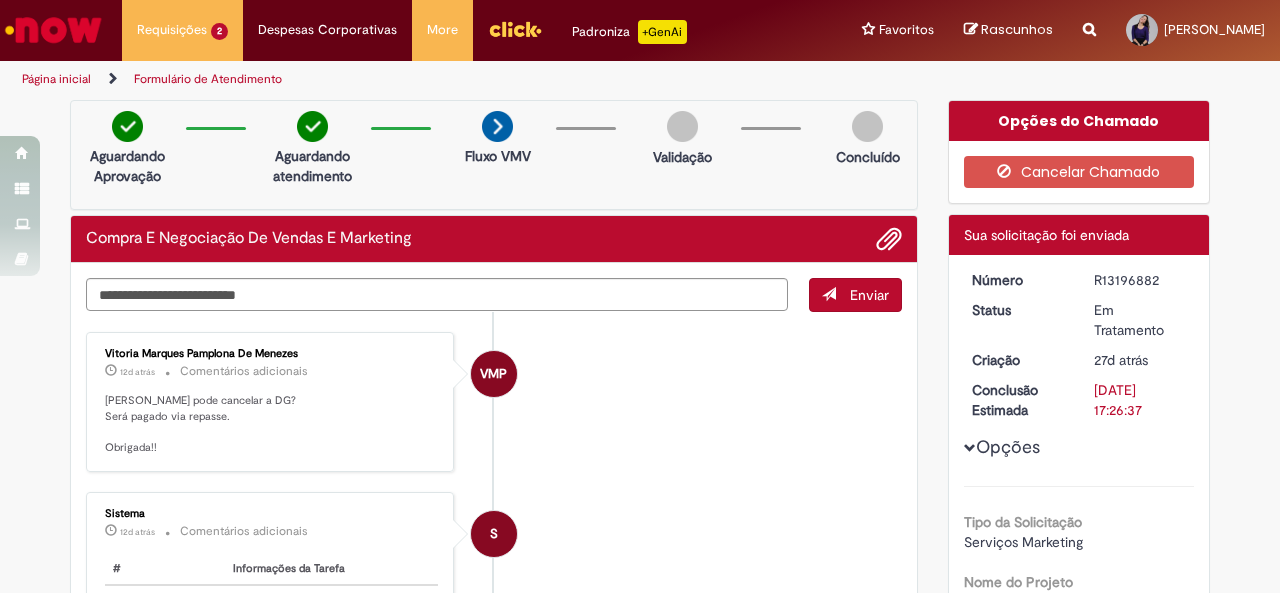 scroll, scrollTop: 0, scrollLeft: 0, axis: both 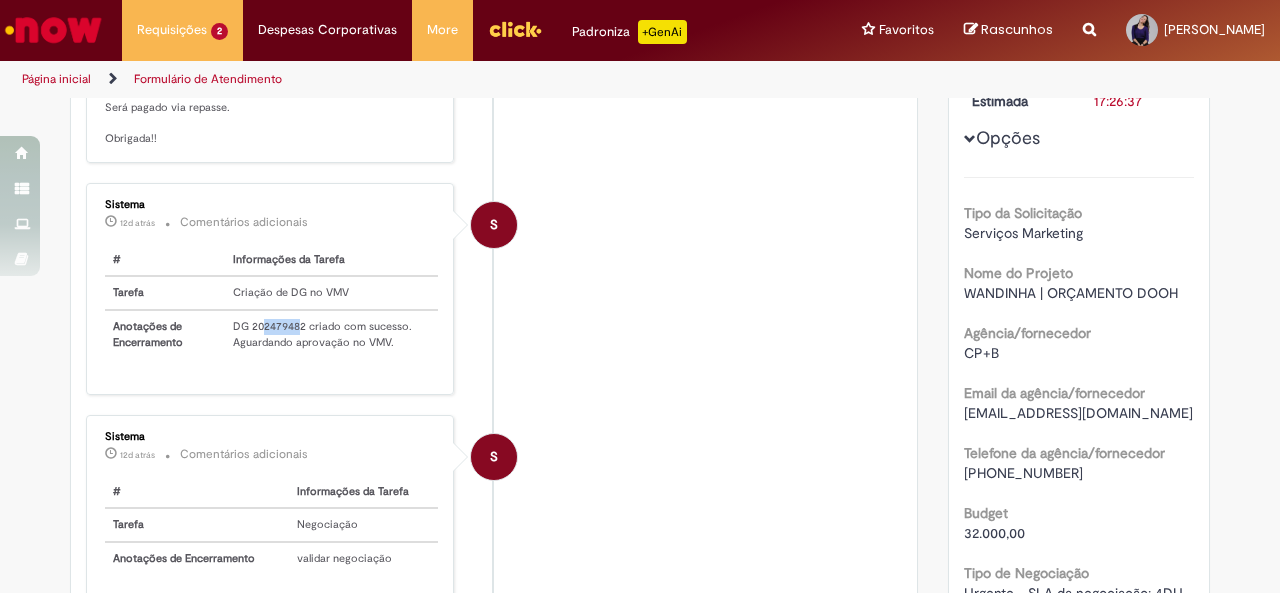 drag, startPoint x: 292, startPoint y: 318, endPoint x: 254, endPoint y: 318, distance: 38 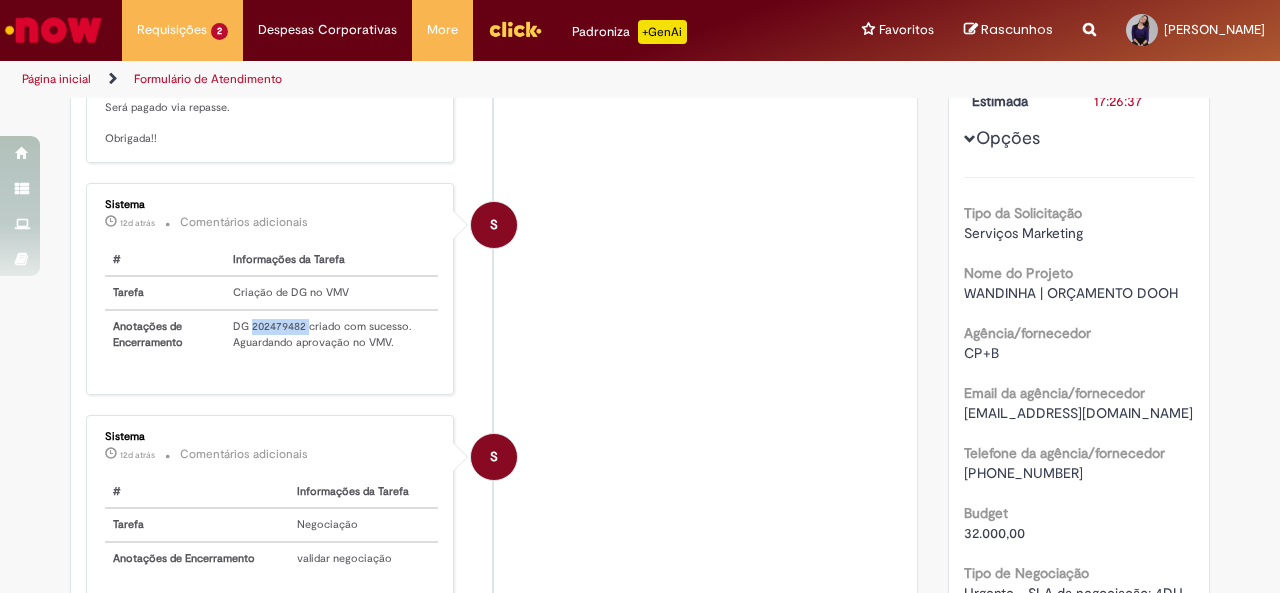 click on "DG 202479482 criado com sucesso. Aguardando aprovação no VMV." at bounding box center (331, 334) 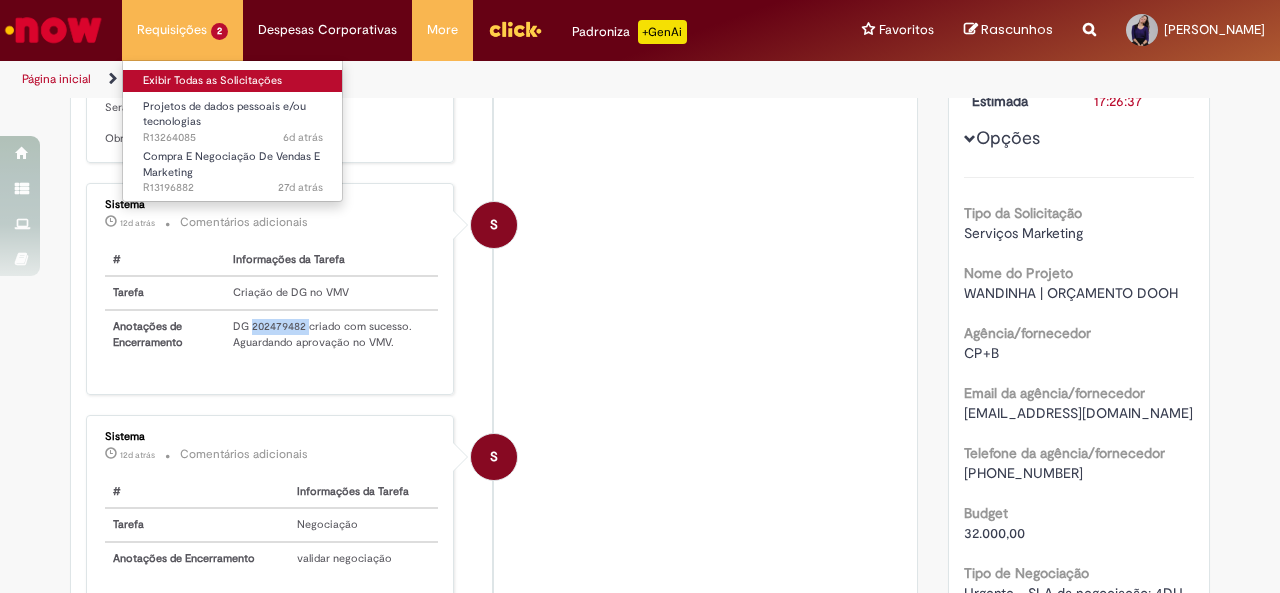 click on "Exibir Todas as Solicitações" at bounding box center (233, 81) 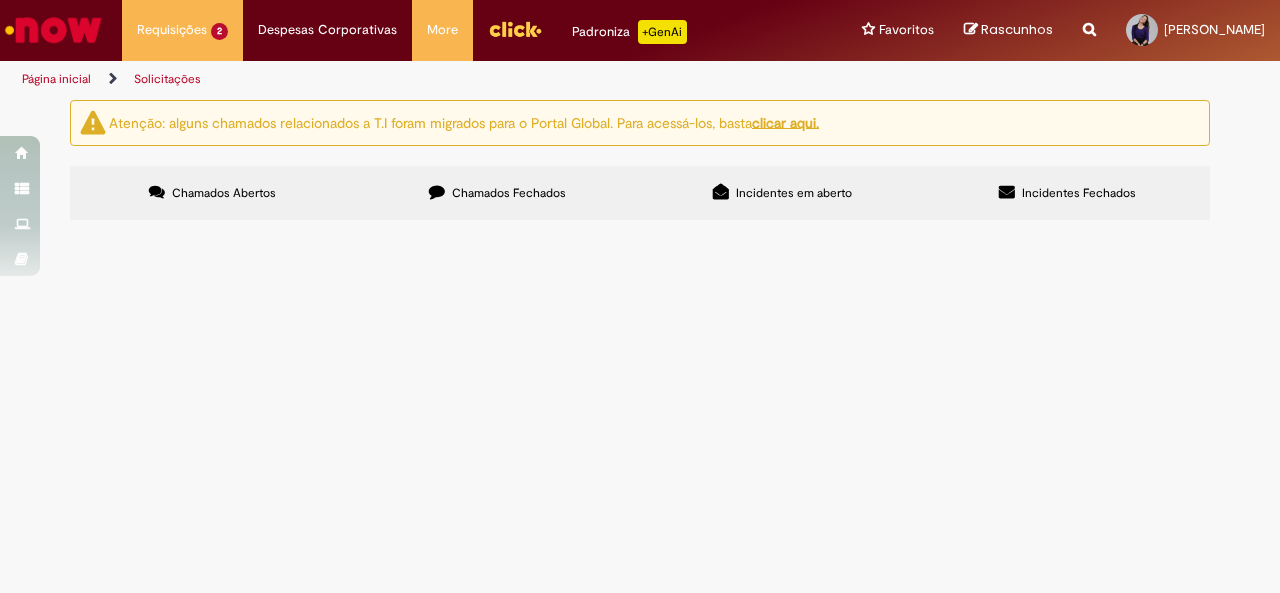 scroll, scrollTop: 0, scrollLeft: 0, axis: both 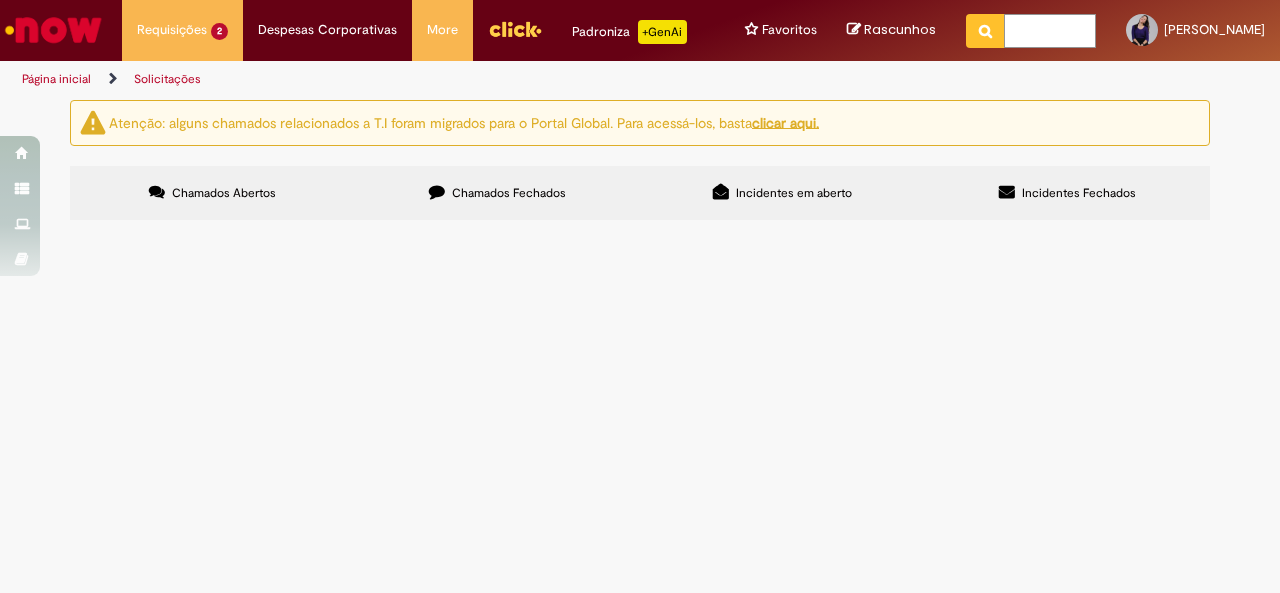 click at bounding box center (1050, 31) 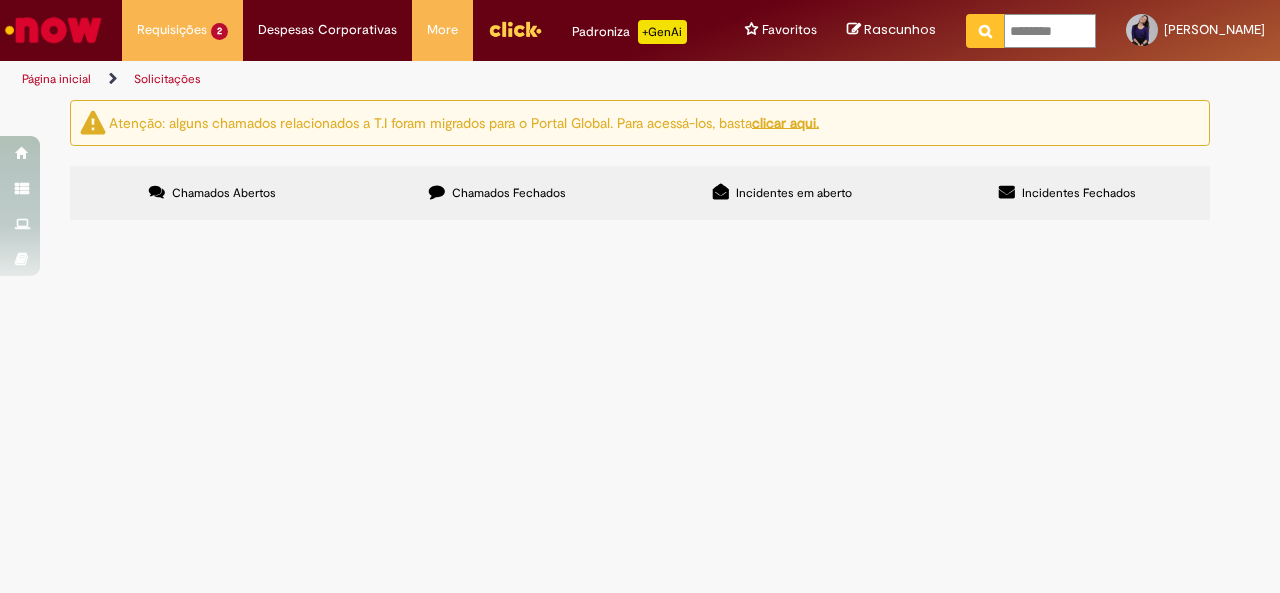 type on "*********" 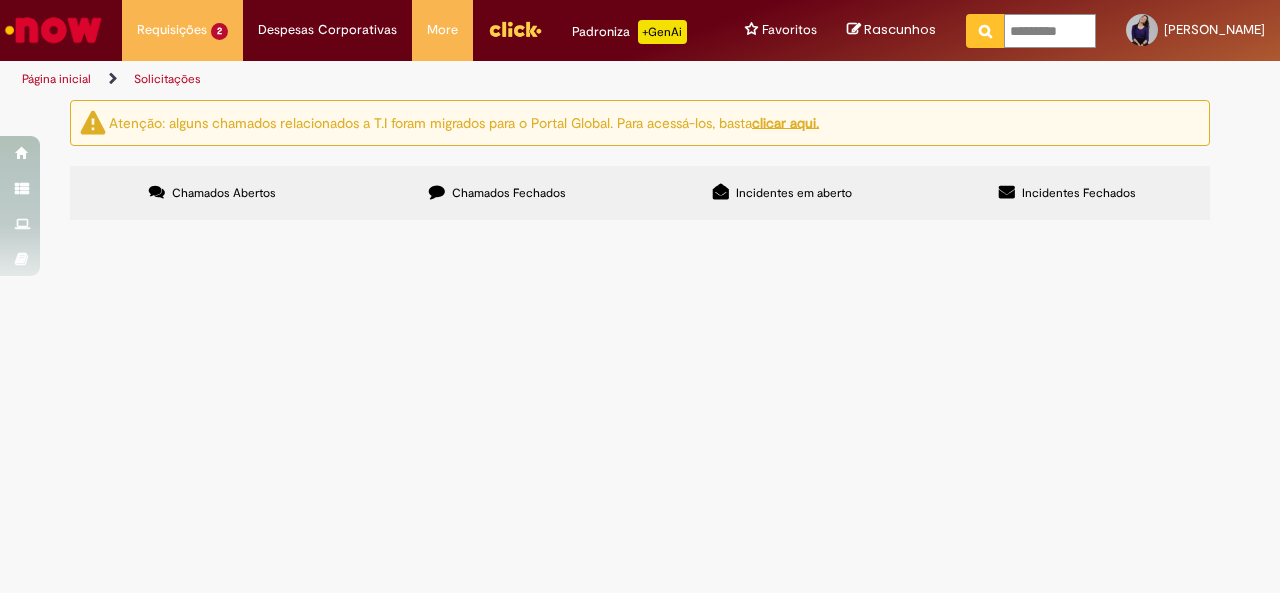 click at bounding box center (985, 31) 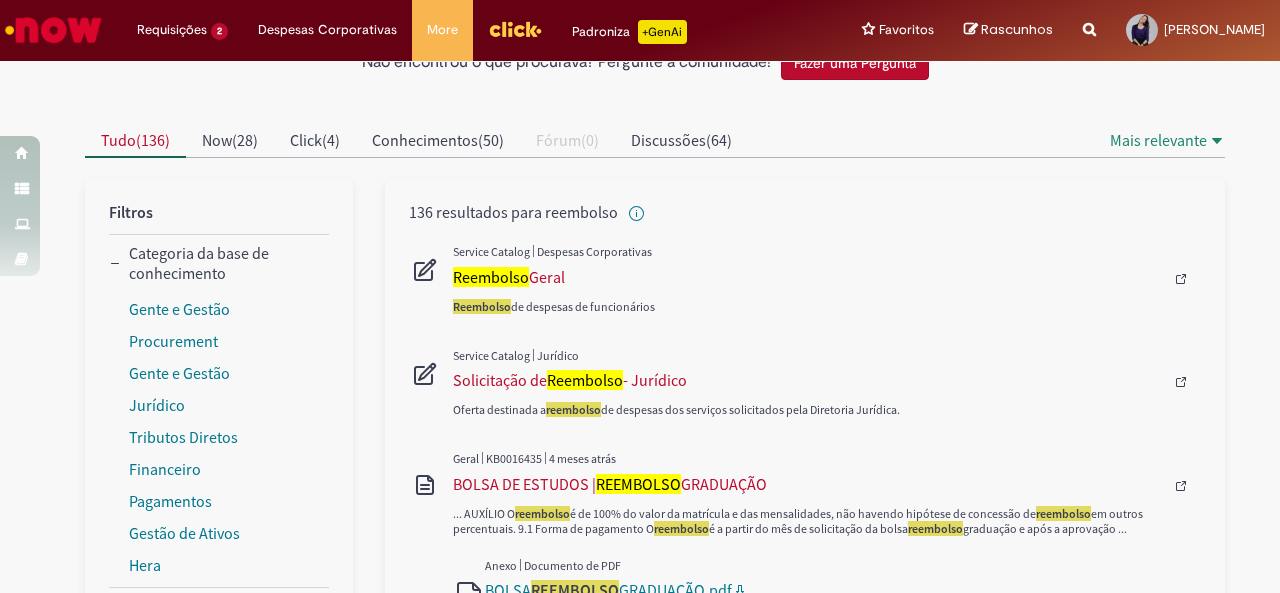 scroll, scrollTop: 0, scrollLeft: 0, axis: both 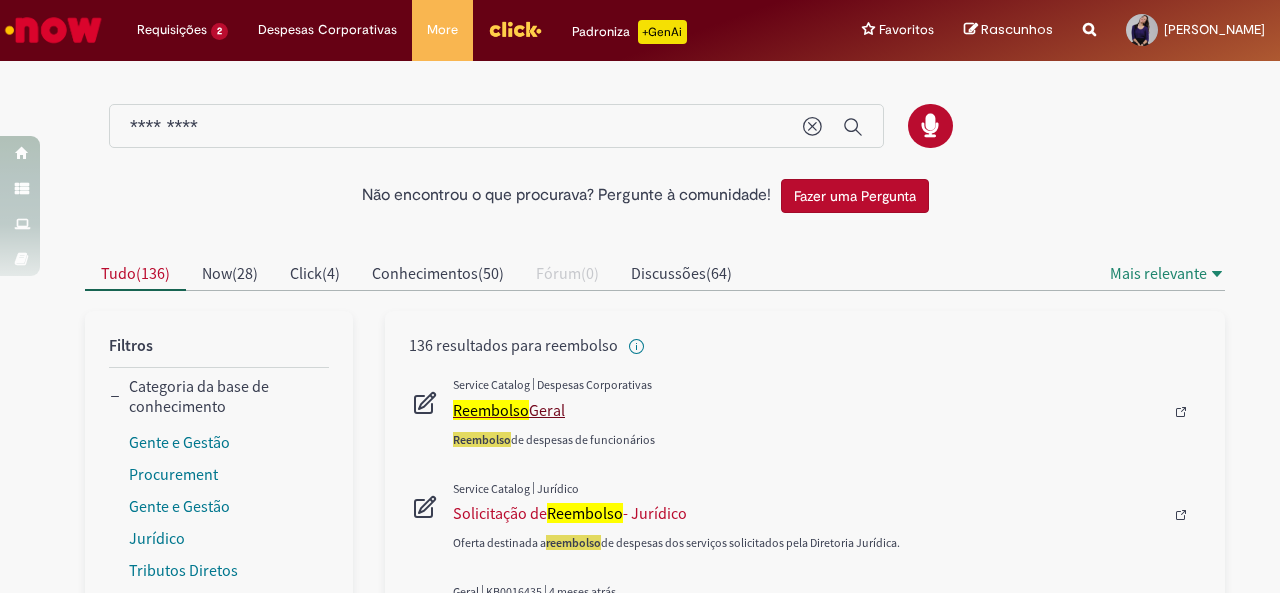 click on "Reembolso  Geral" at bounding box center [808, 410] 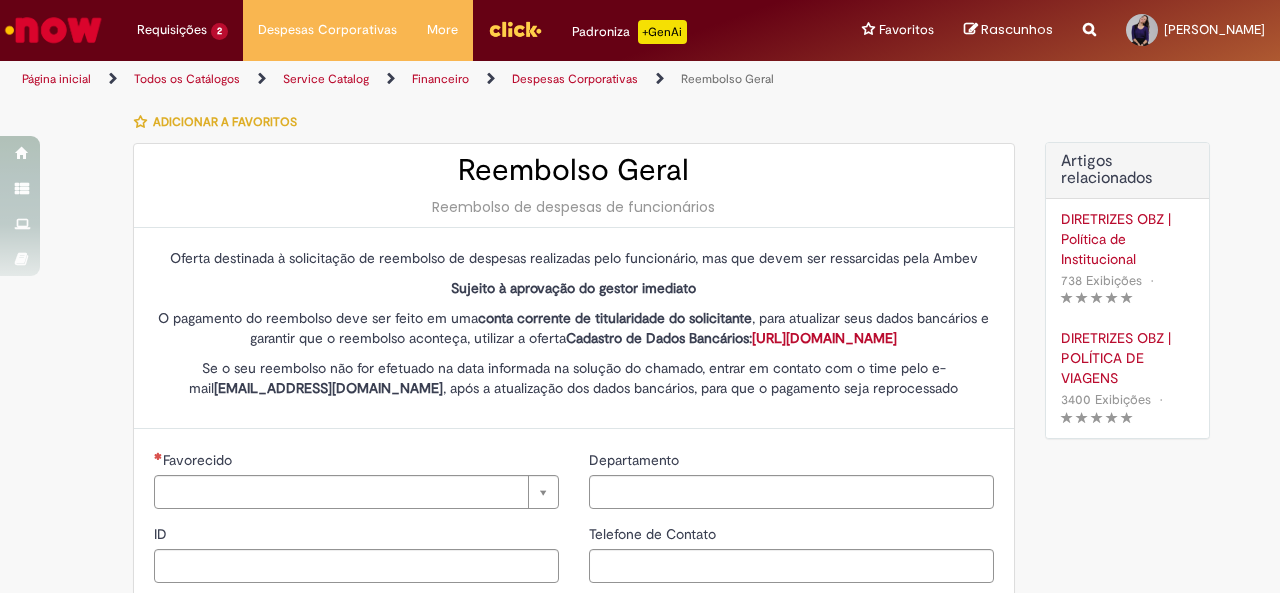 type on "********" 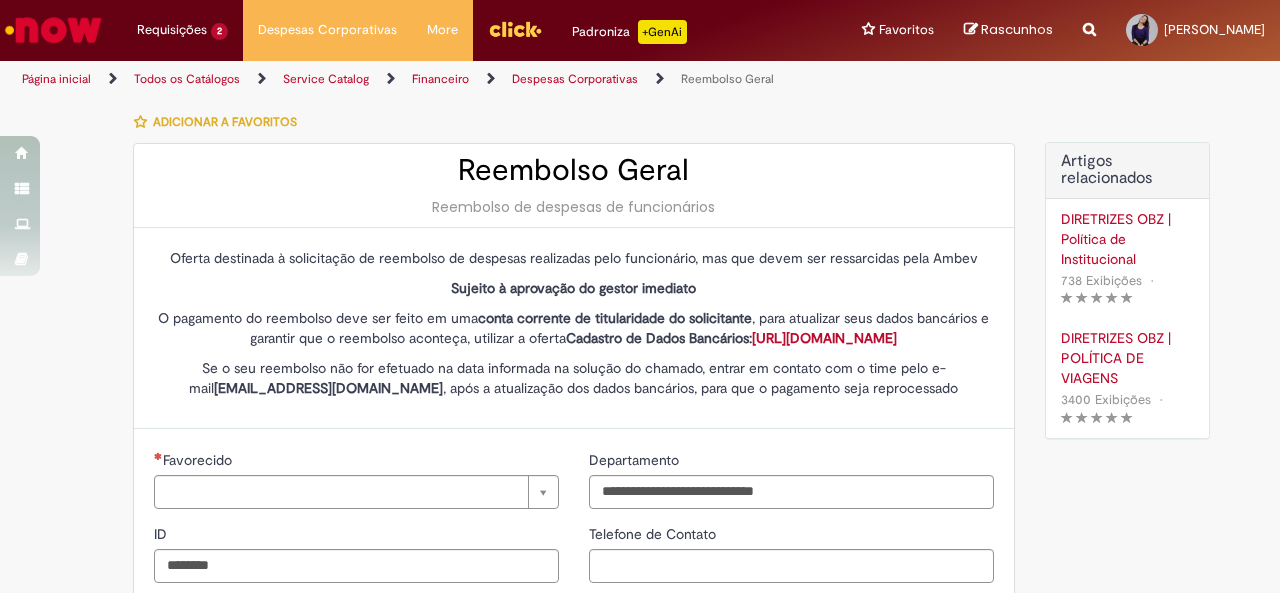 type on "*******" 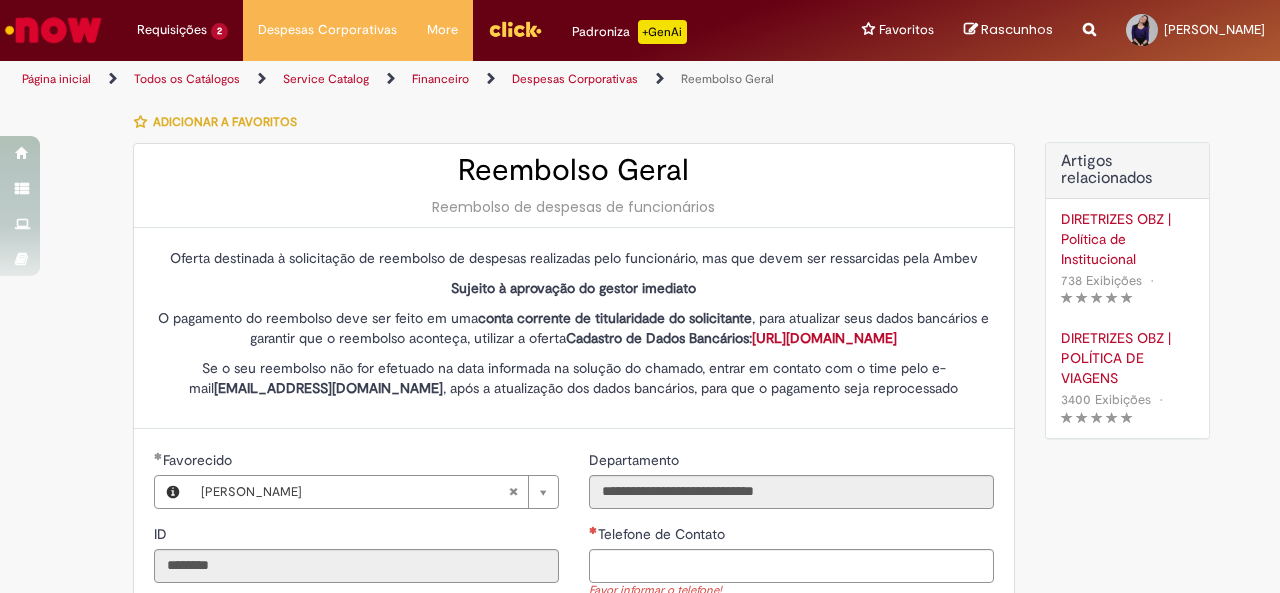 scroll, scrollTop: 190, scrollLeft: 0, axis: vertical 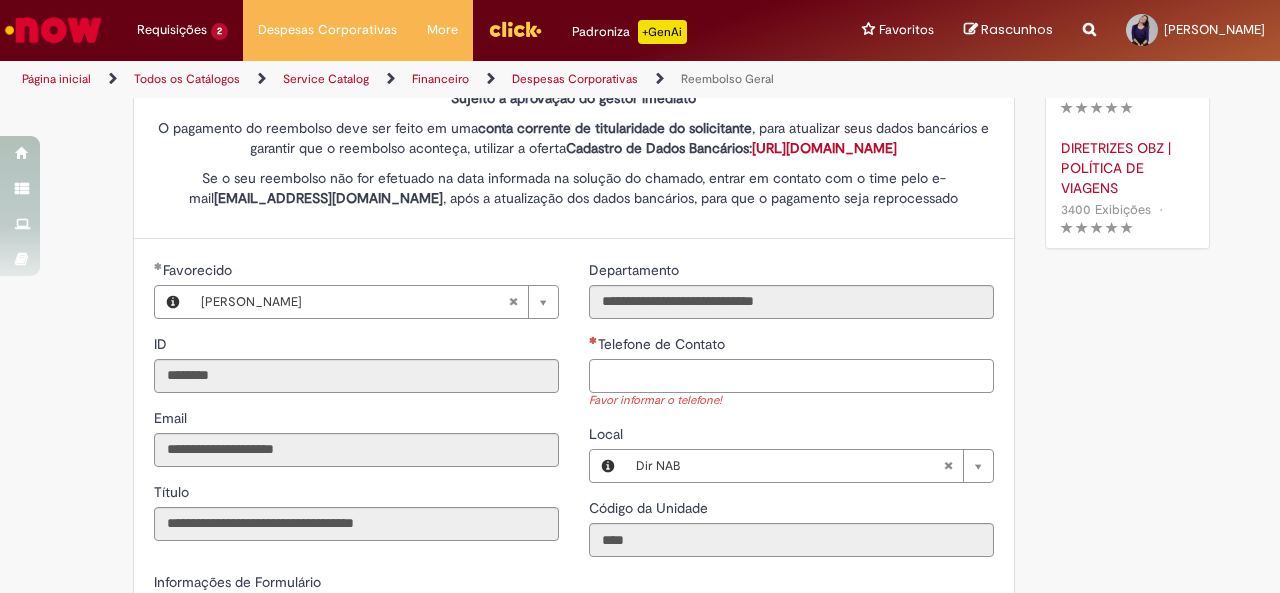 click on "Telefone de Contato" at bounding box center [791, 376] 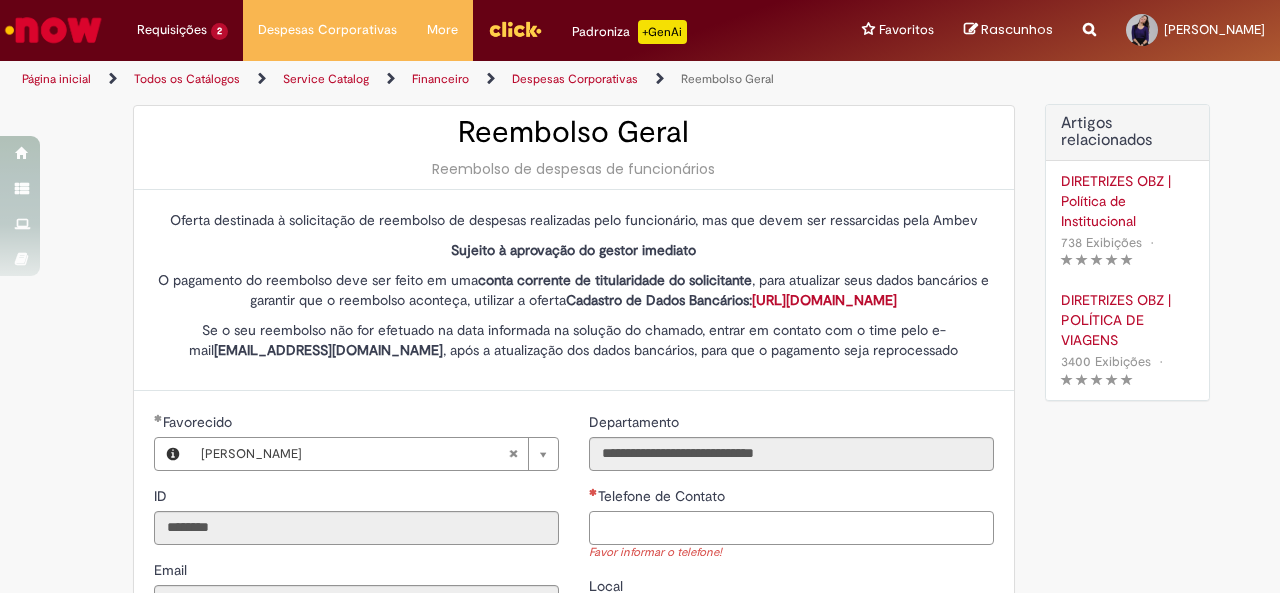 scroll, scrollTop: 36, scrollLeft: 0, axis: vertical 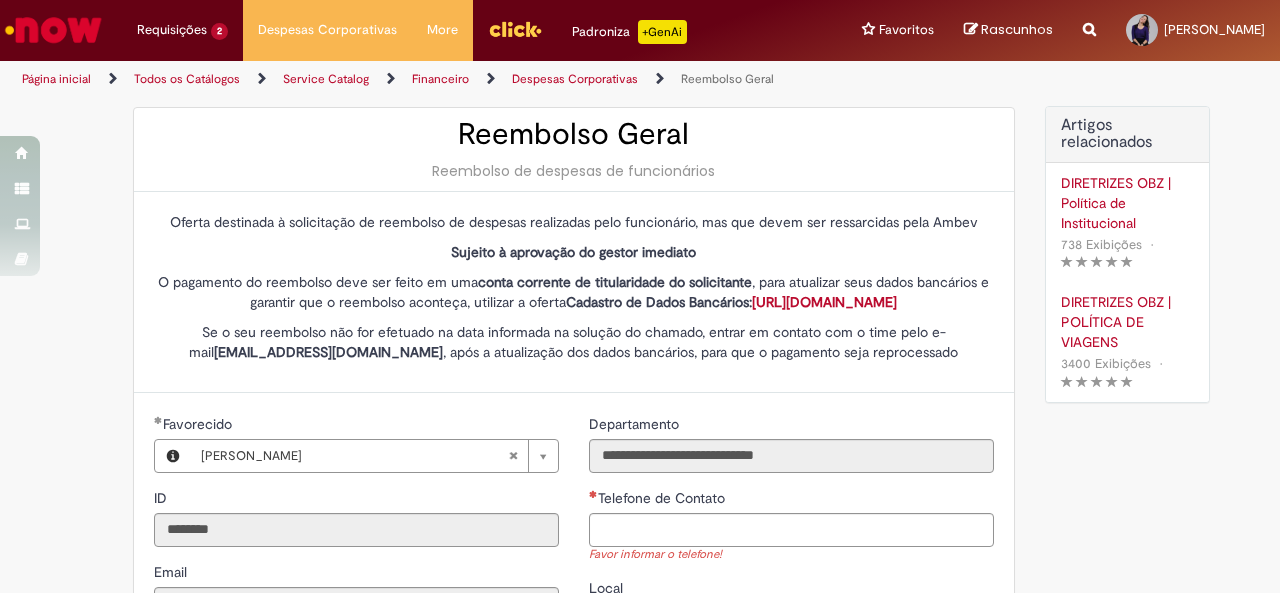 click on "[URL][DOMAIN_NAME]" at bounding box center [824, 302] 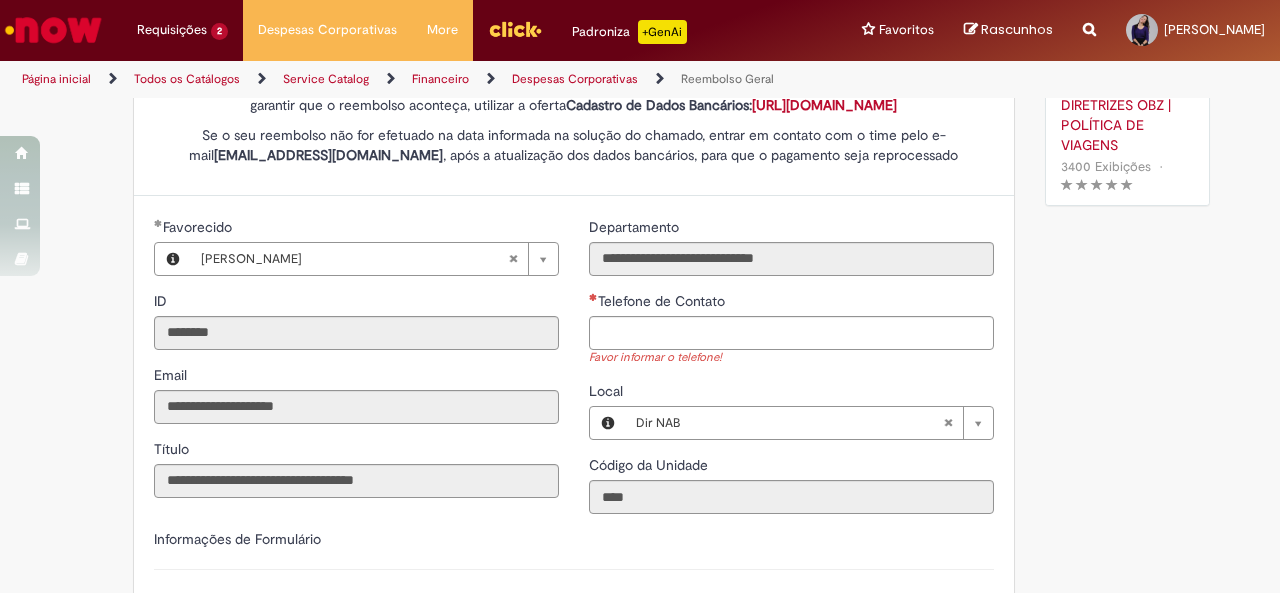 scroll, scrollTop: 234, scrollLeft: 0, axis: vertical 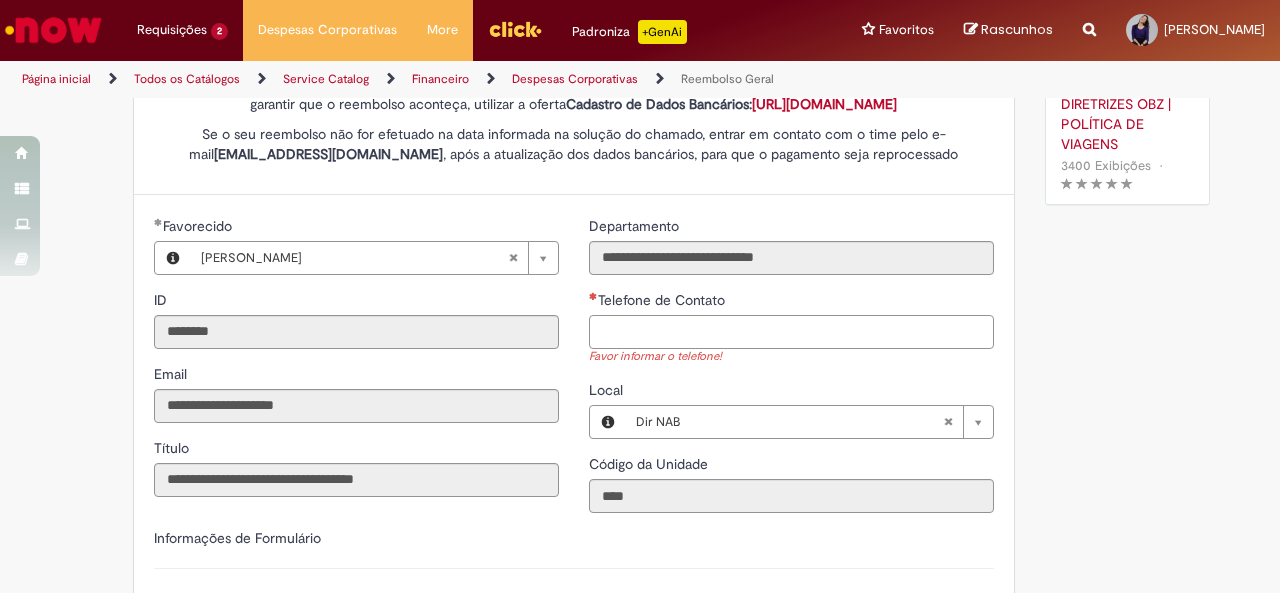click on "Telefone de Contato" at bounding box center [791, 332] 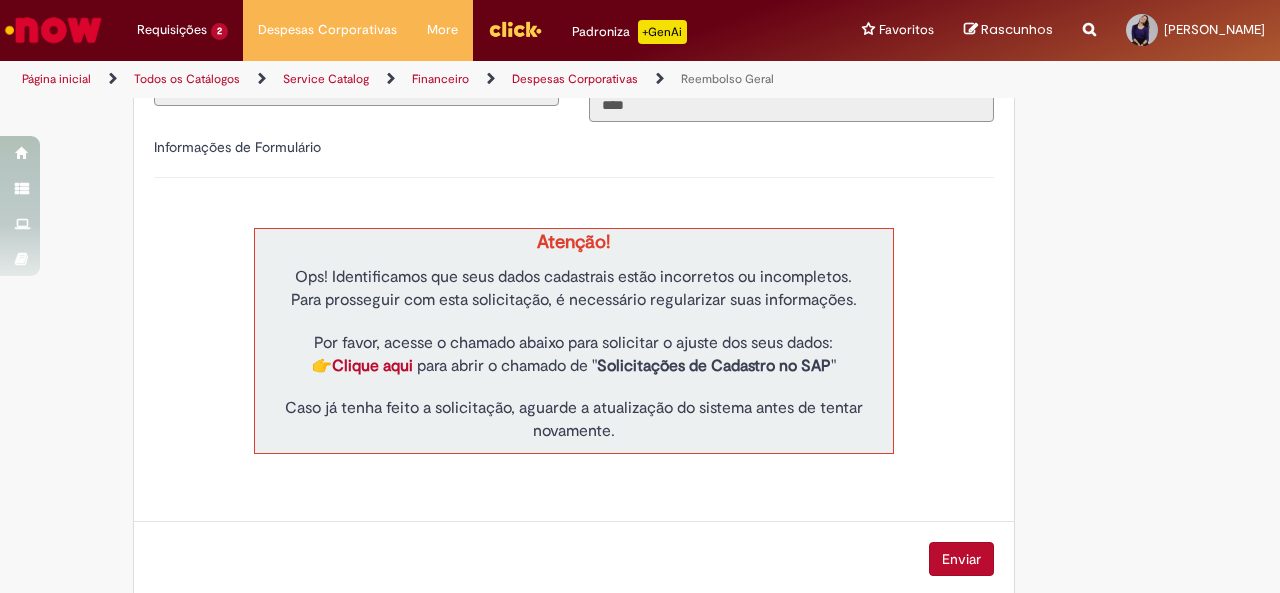 scroll, scrollTop: 626, scrollLeft: 0, axis: vertical 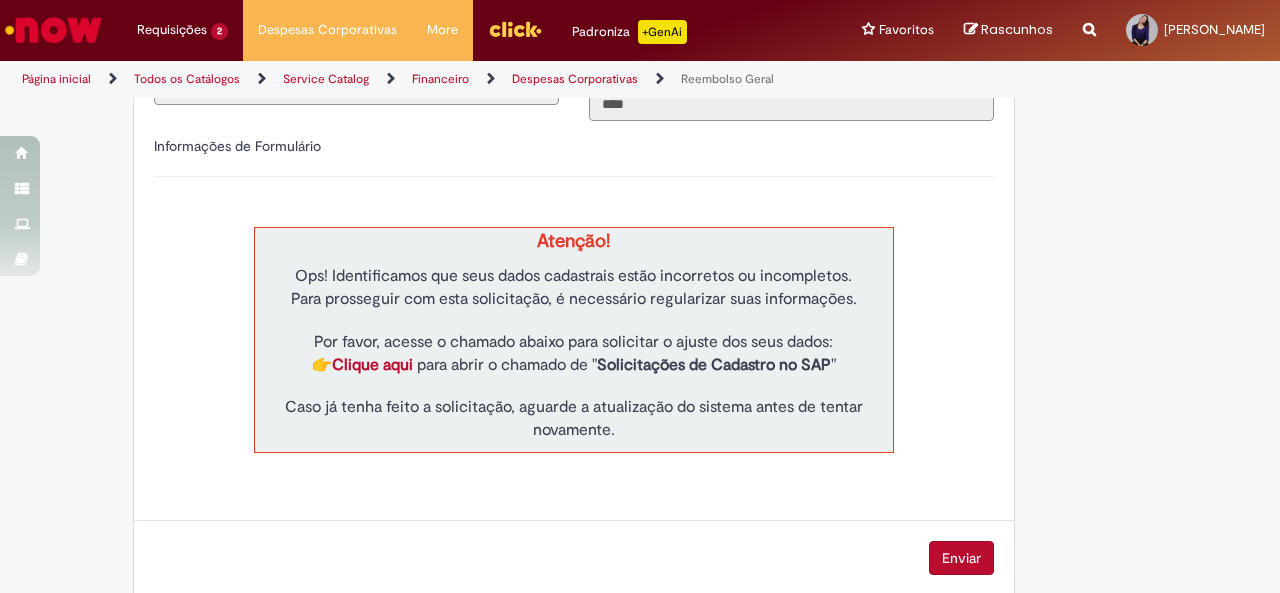 type on "**********" 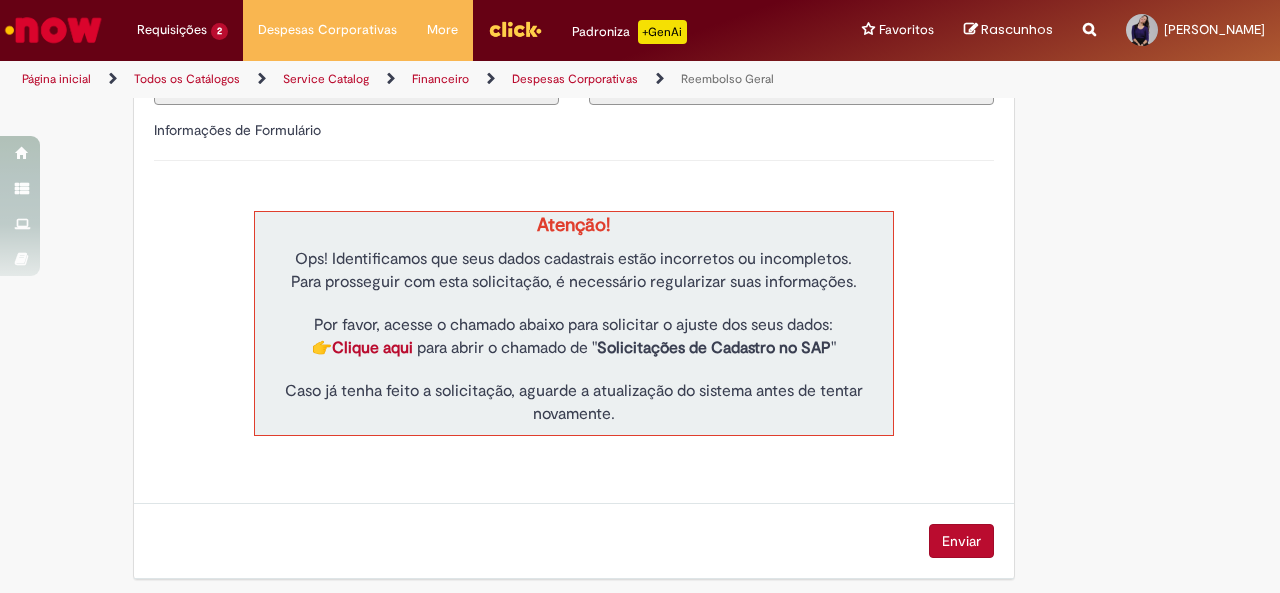 click on "Ops! Identificamos que seus dados cadastrais estão incorretos ou incompletos. Para prosseguir com esta solicitação, é necessário regularizar suas informações. Por favor, acesse o chamado abaixo para solicitar o ajuste dos seus dados: 👉  Clique aqui   para abrir o chamado de " Solicitações de Cadastro no SAP " Caso já tenha feito a solicitação, aguarde a atualização do sistema antes de tentar novamente." at bounding box center [573, 336] 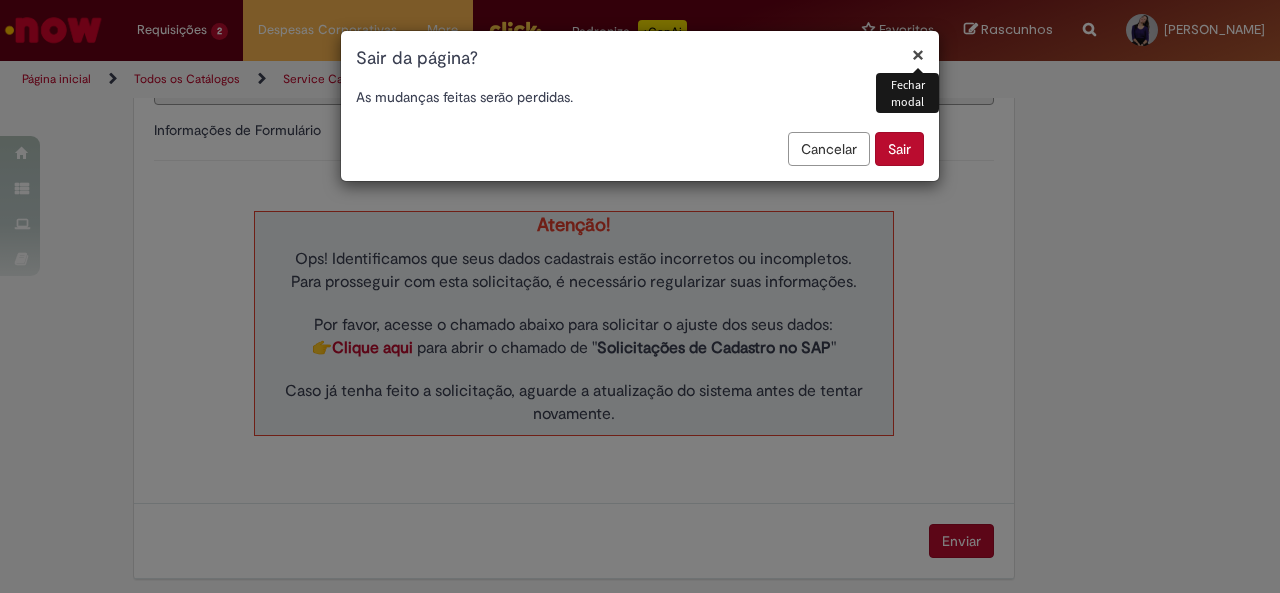 click on "×" at bounding box center [918, 54] 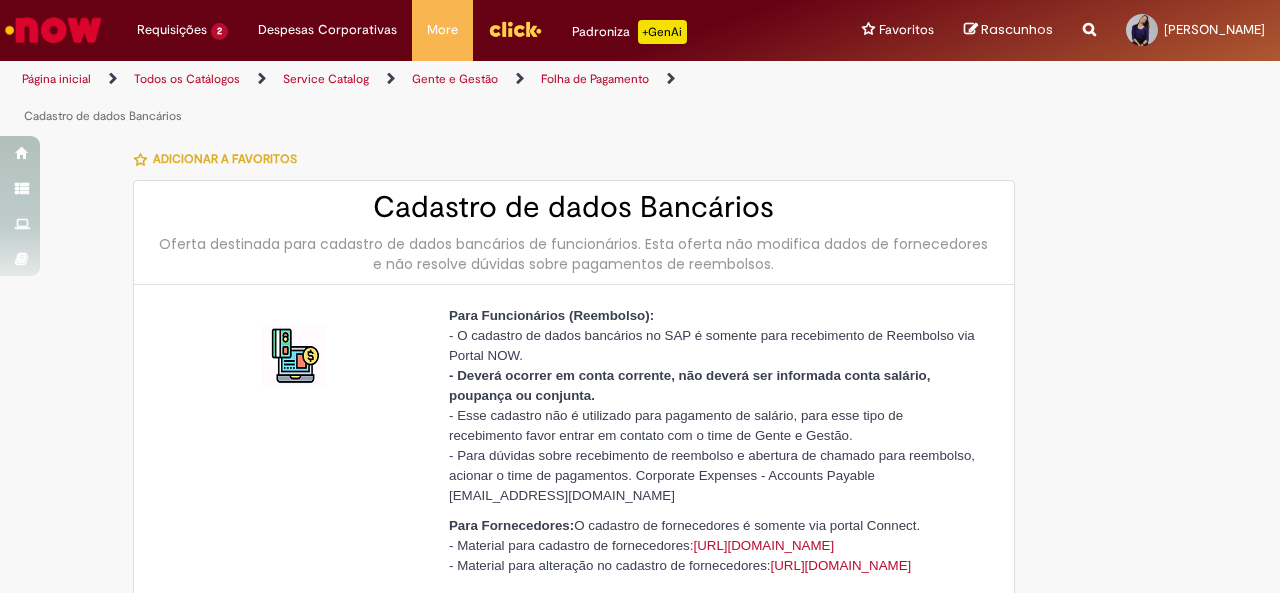 type on "********" 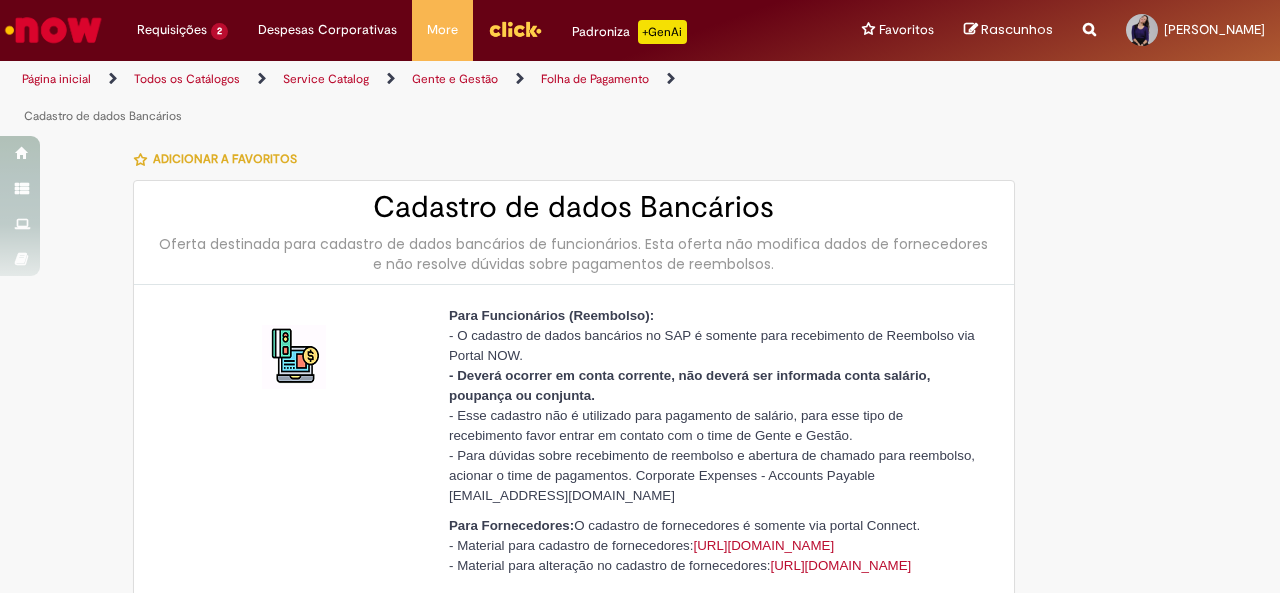 scroll, scrollTop: 0, scrollLeft: 0, axis: both 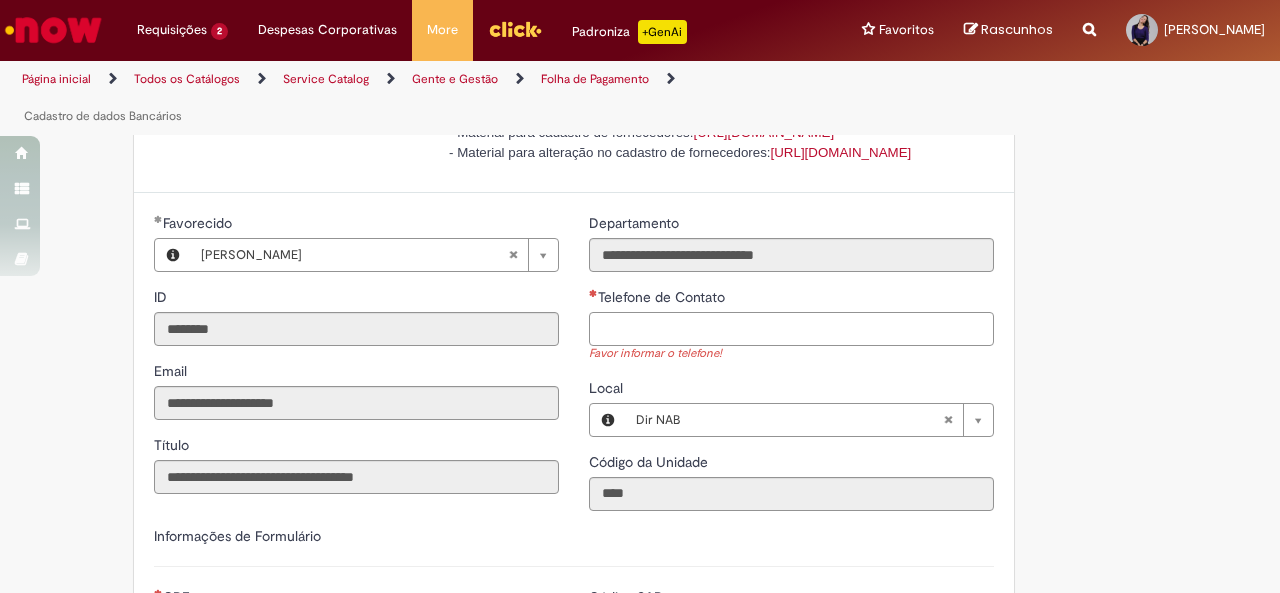 click on "Telefone de Contato" at bounding box center (791, 329) 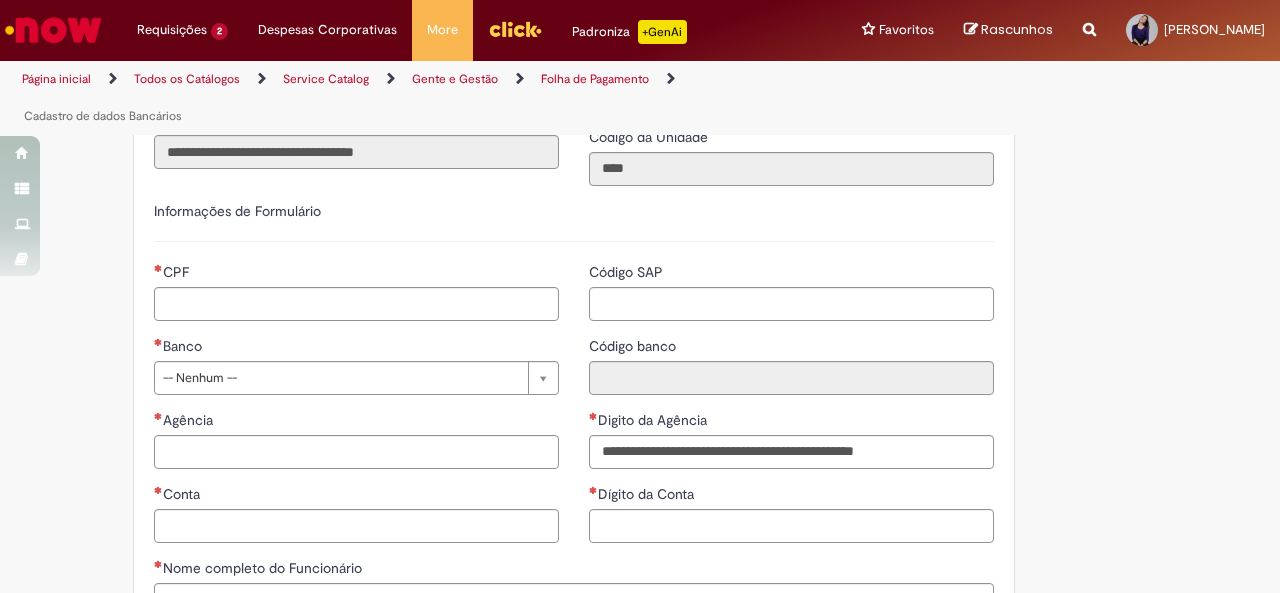scroll, scrollTop: 734, scrollLeft: 0, axis: vertical 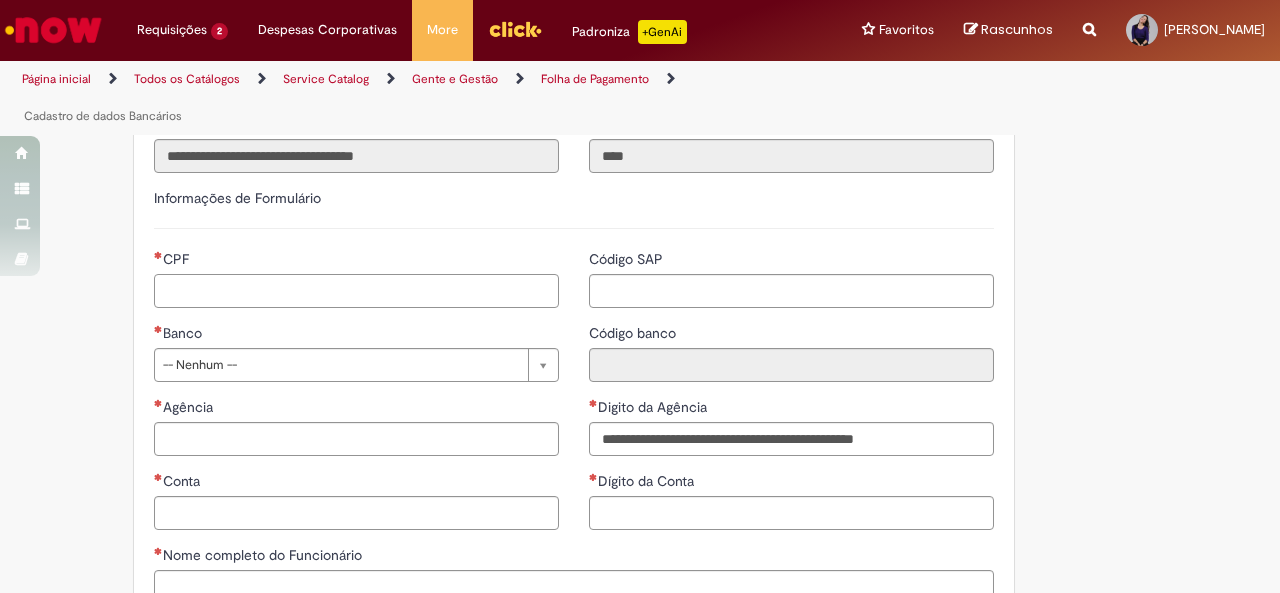 type on "**********" 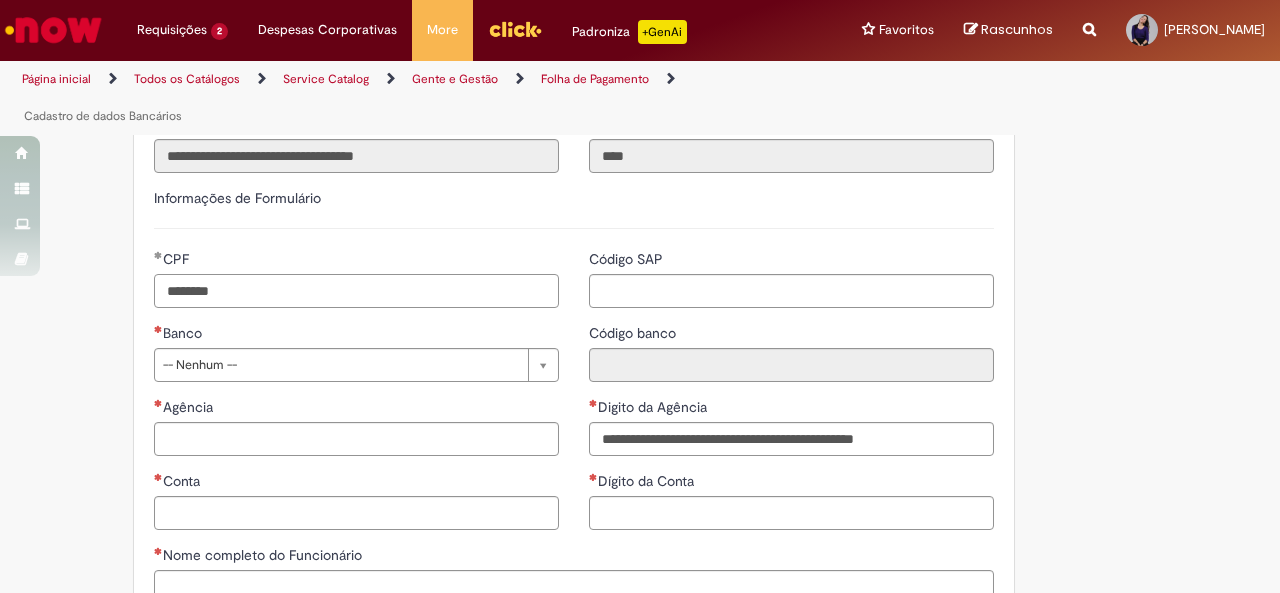 click on "********" at bounding box center [356, 291] 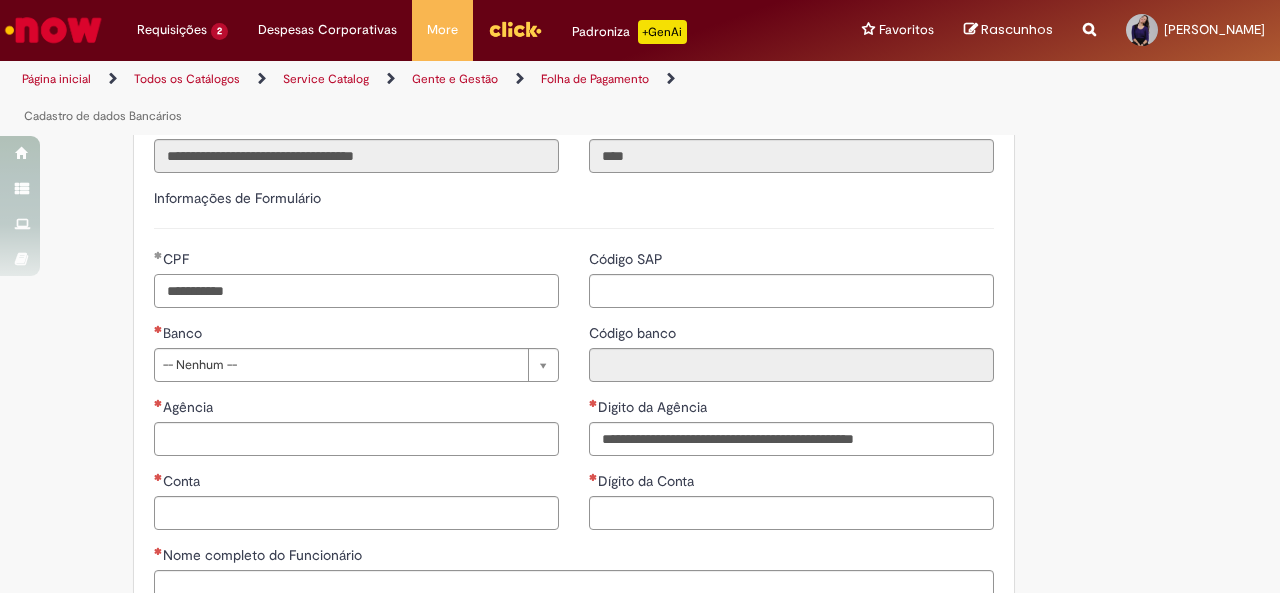 type on "**********" 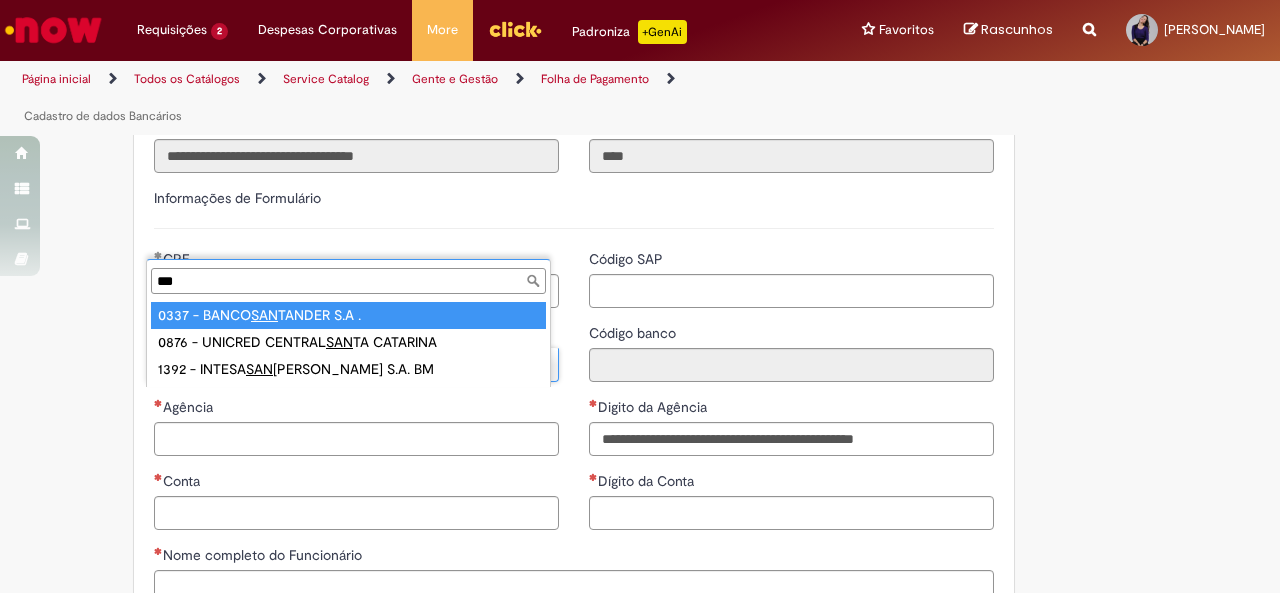 type on "***" 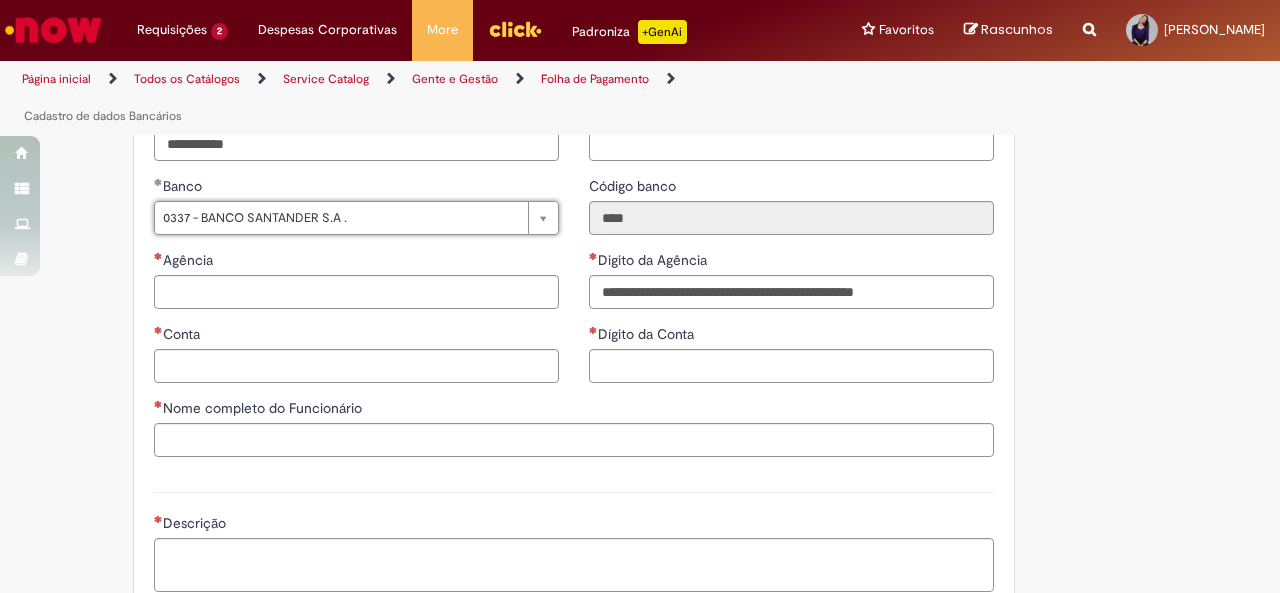 scroll, scrollTop: 882, scrollLeft: 0, axis: vertical 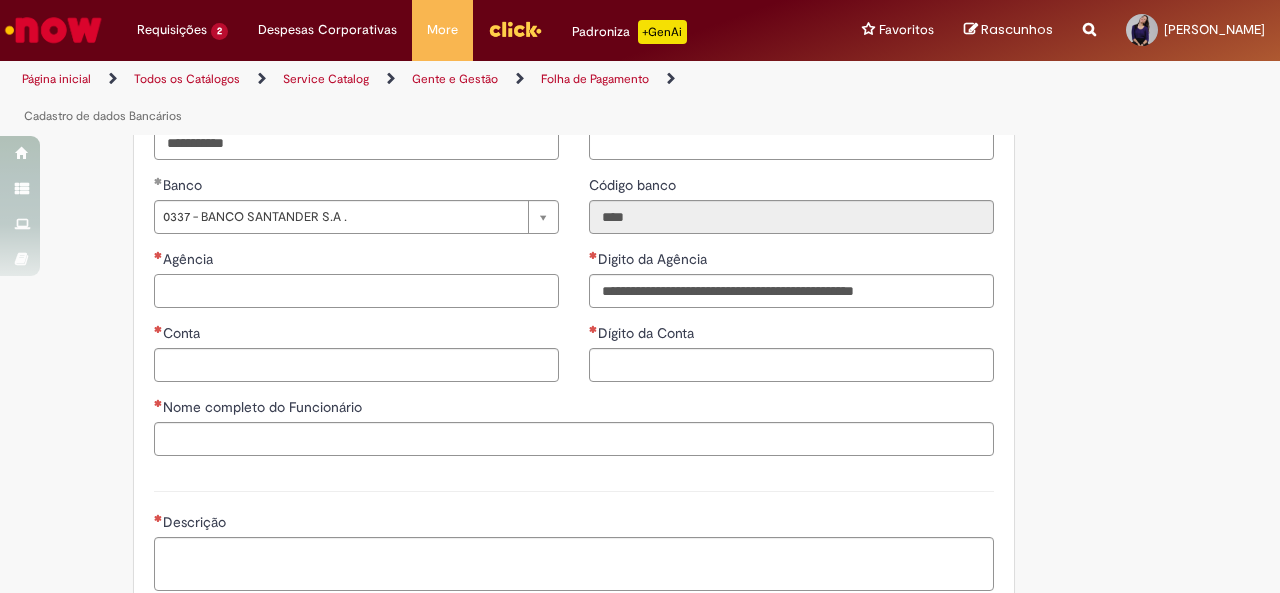 click on "Agência" at bounding box center (356, 291) 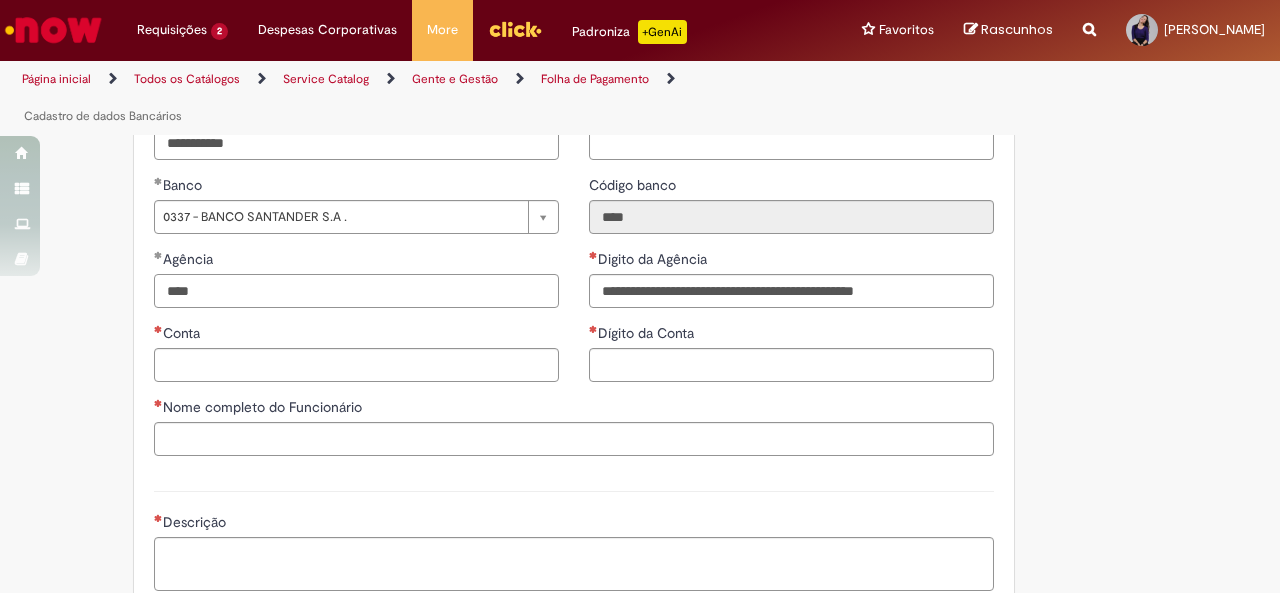 type on "****" 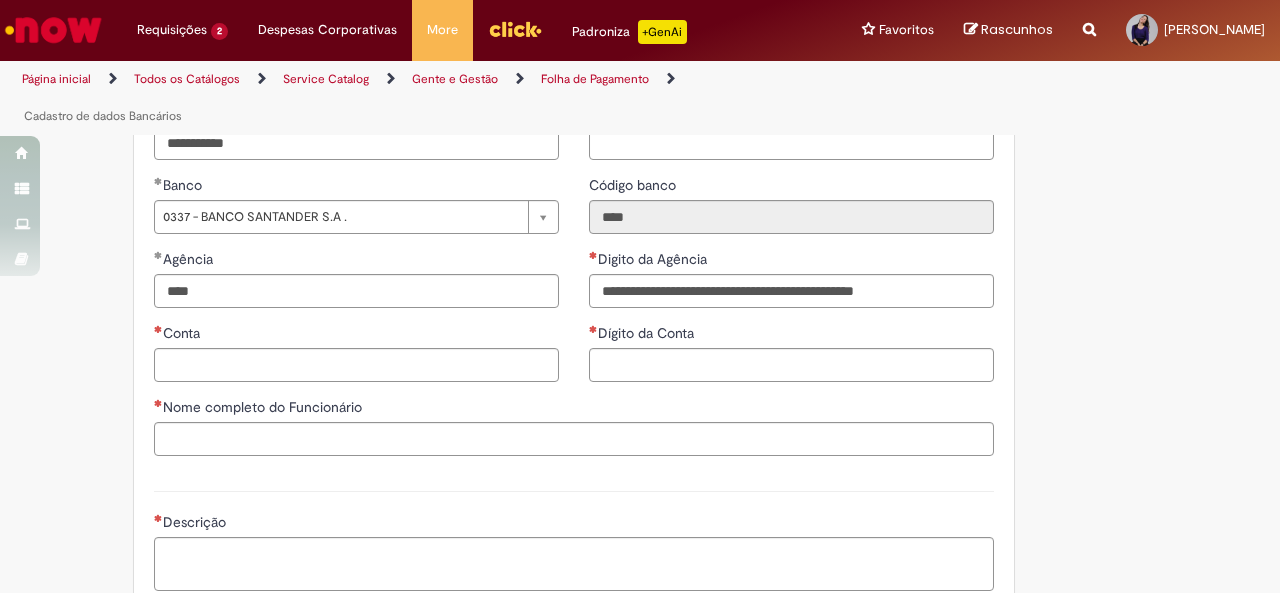 type on "**********" 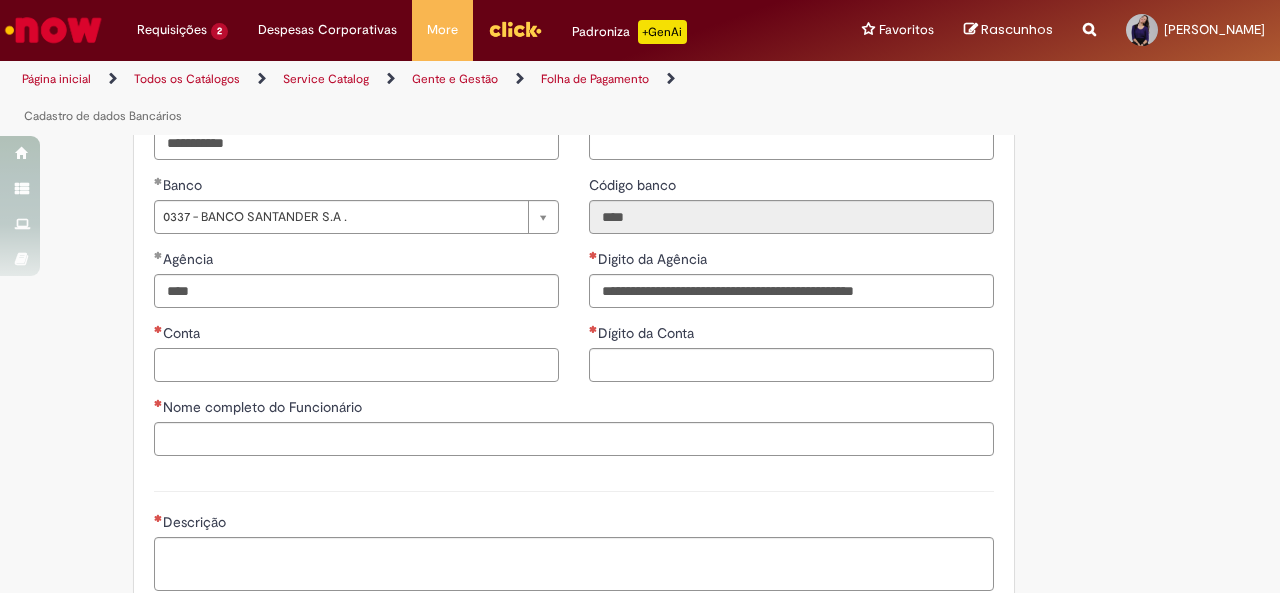click on "Conta" at bounding box center (356, 365) 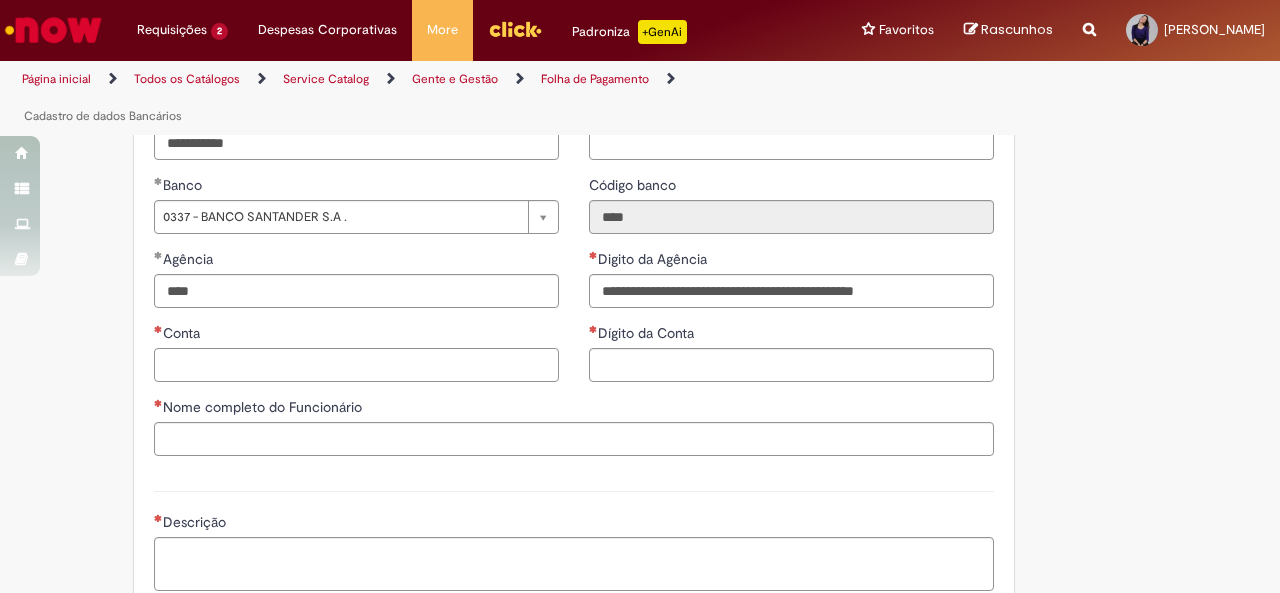 paste on "*******" 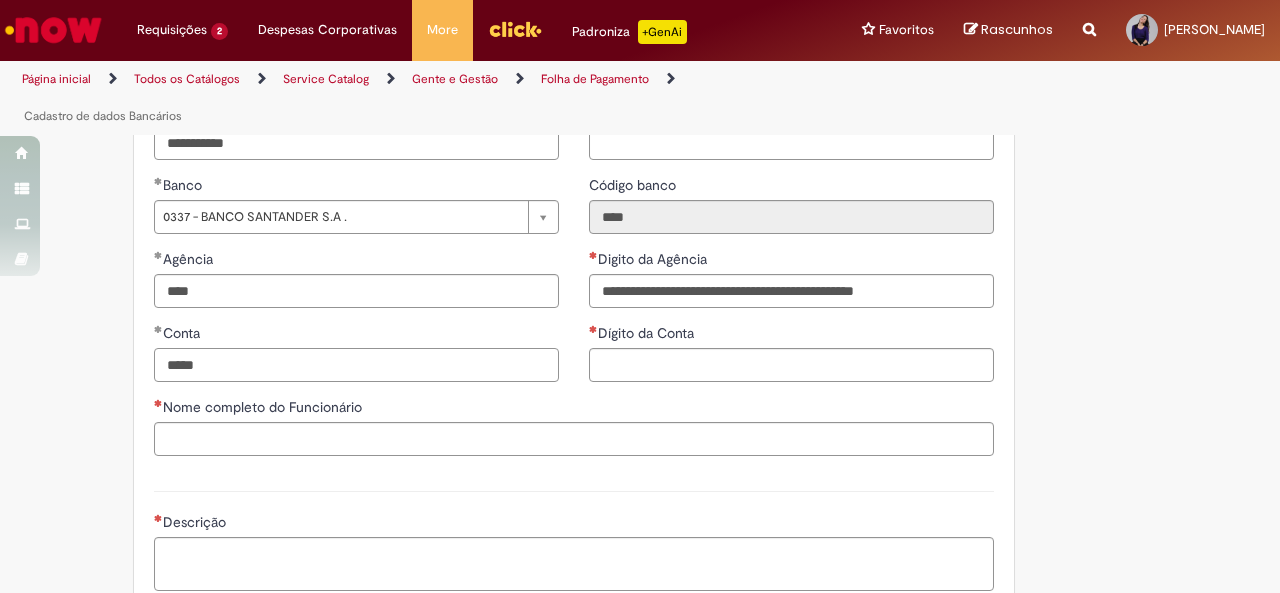 type on "*****" 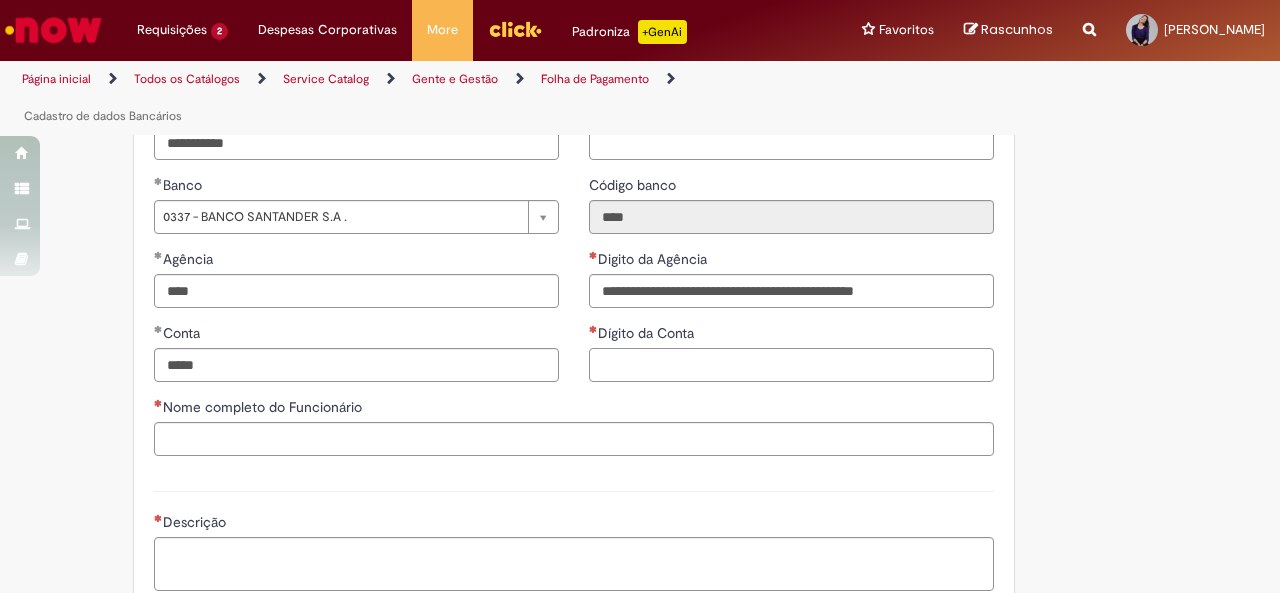 type on "**********" 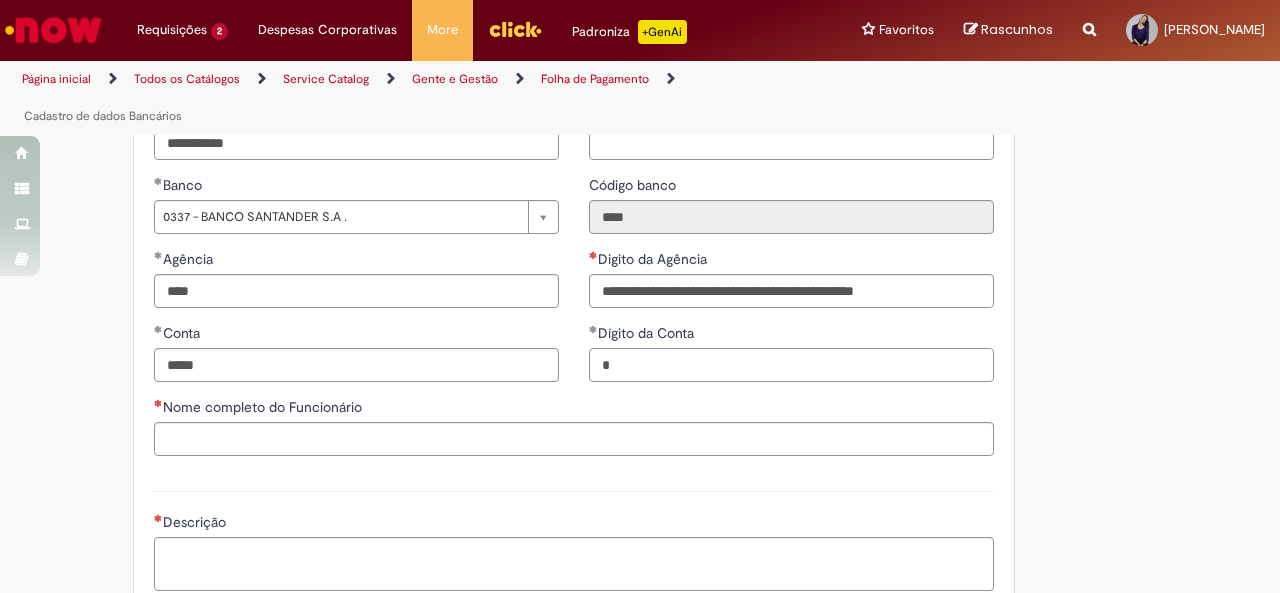 type on "*" 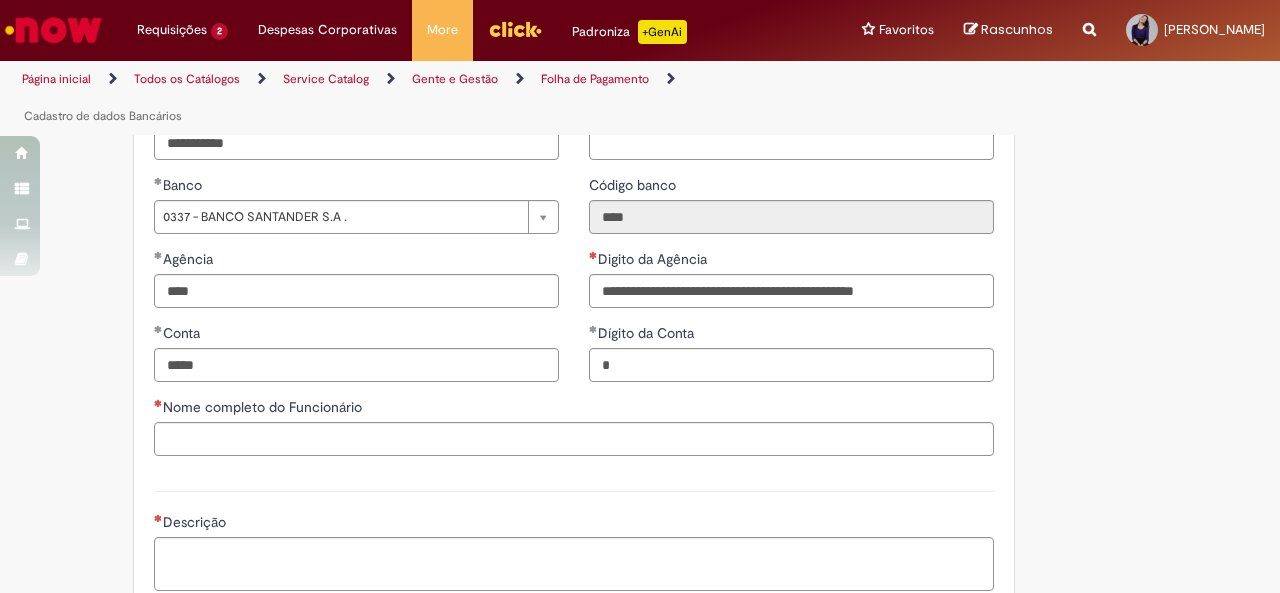 type on "**********" 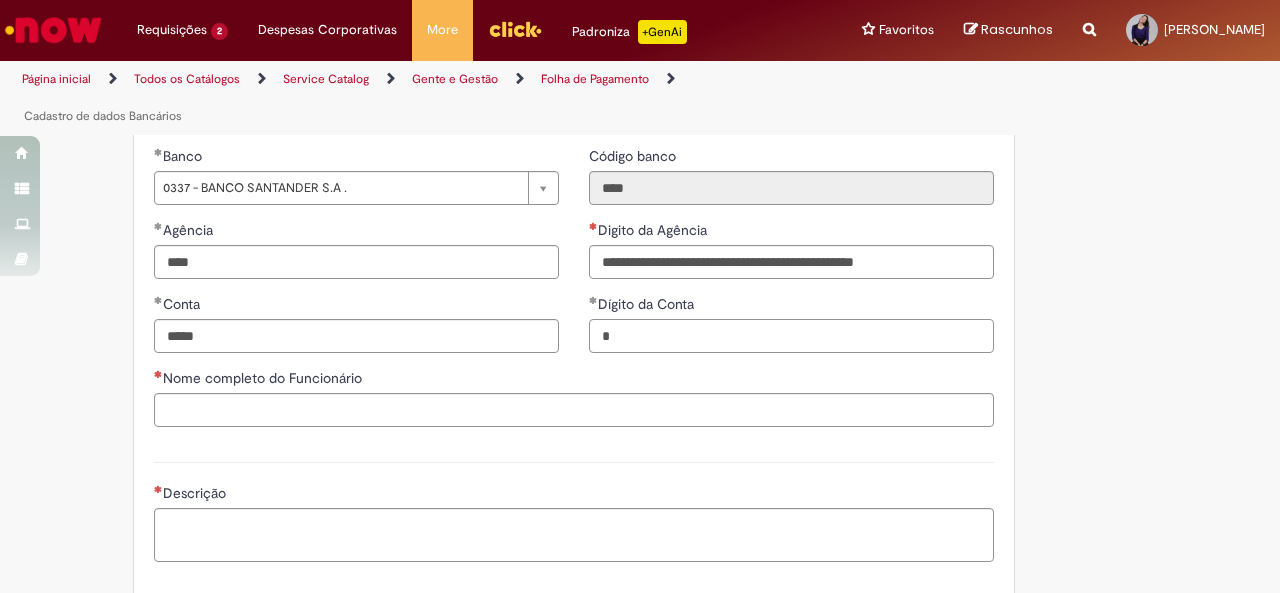 scroll, scrollTop: 956, scrollLeft: 0, axis: vertical 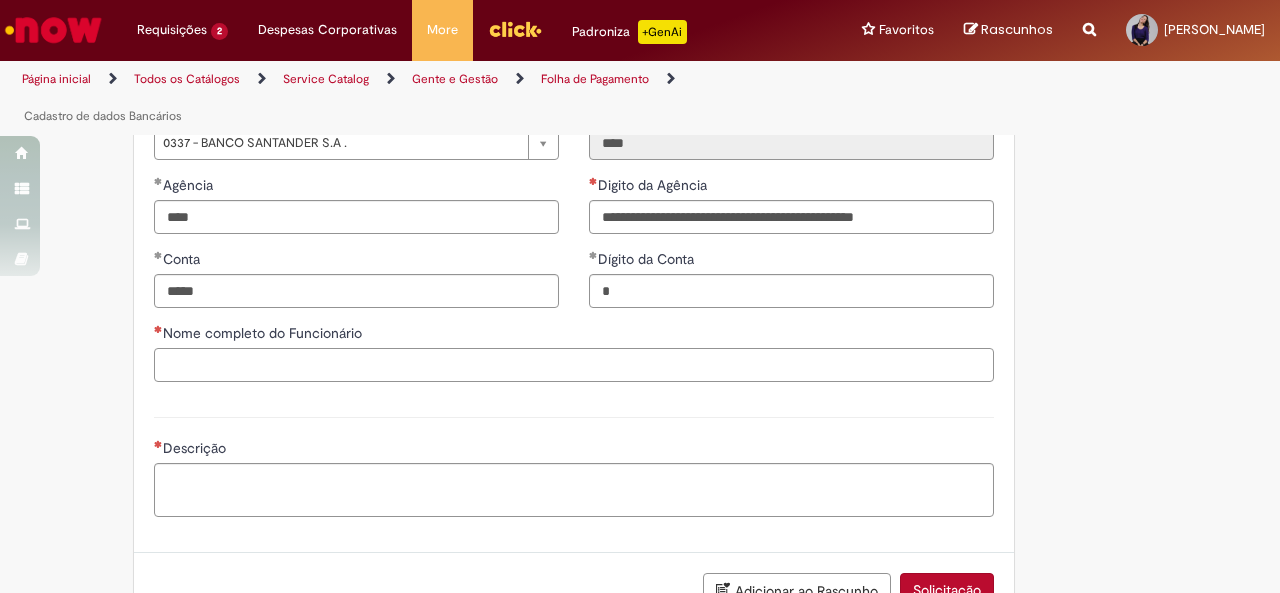 click on "Nome completo do Funcionário" at bounding box center (574, 365) 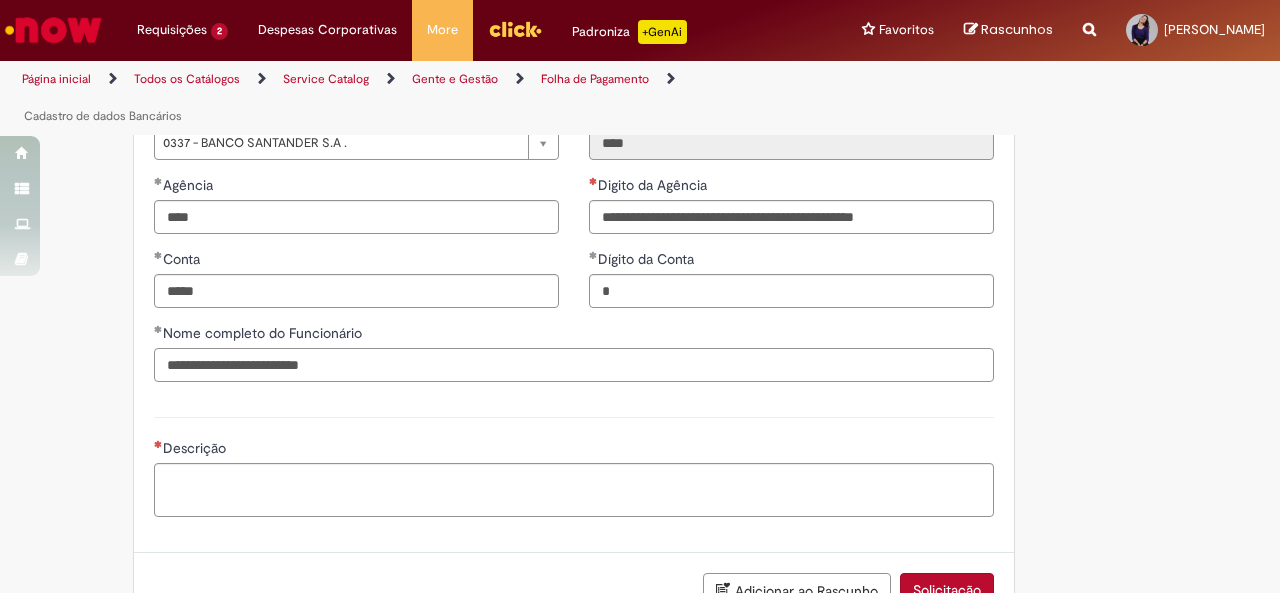 type on "**********" 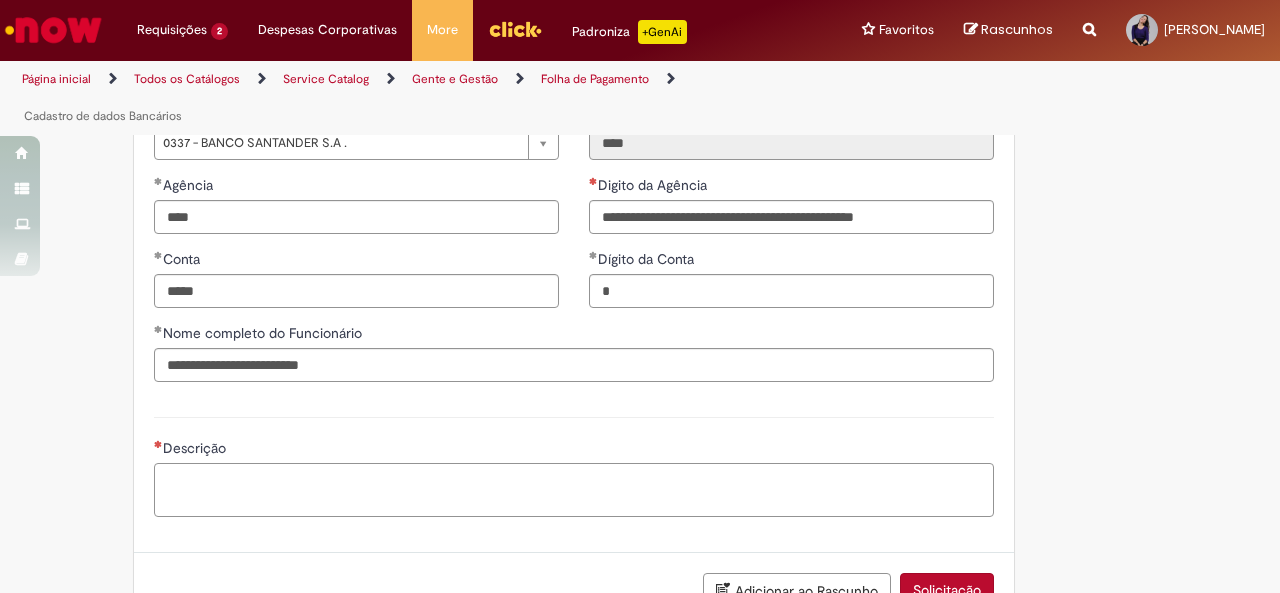 type on "**********" 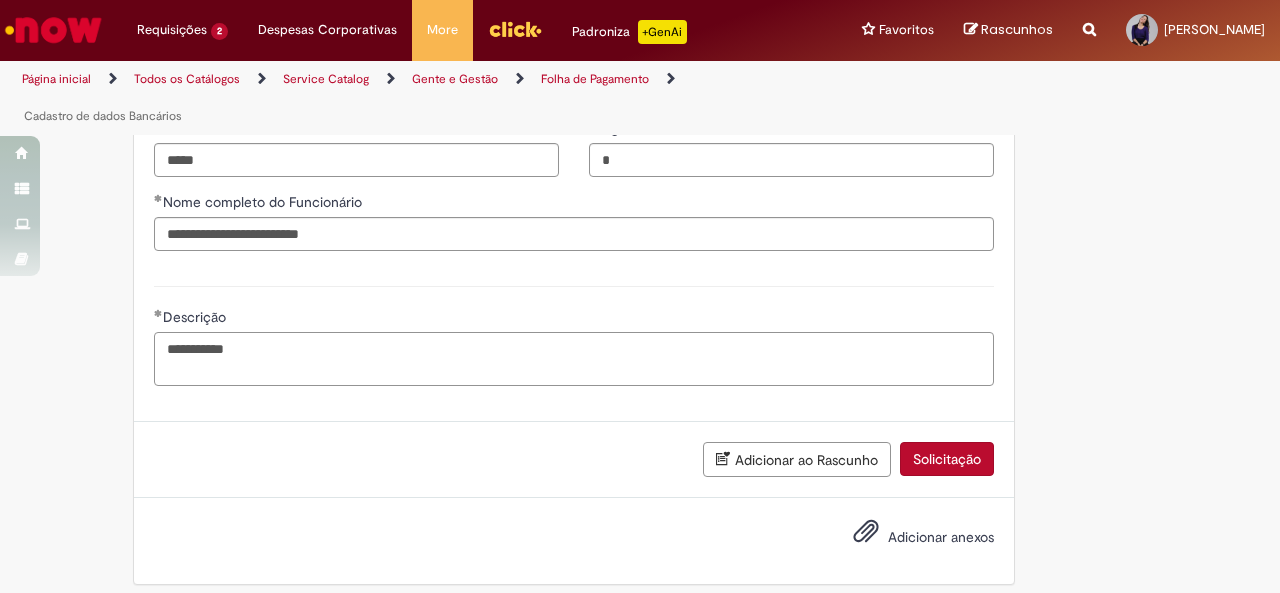 scroll, scrollTop: 1135, scrollLeft: 0, axis: vertical 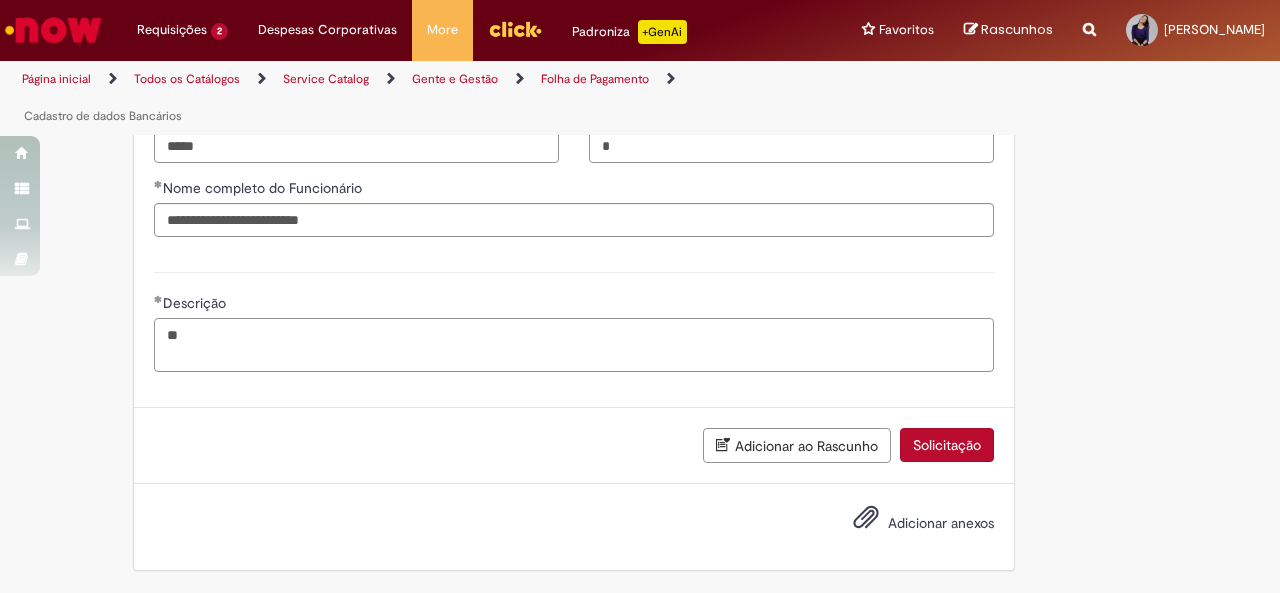 type on "*" 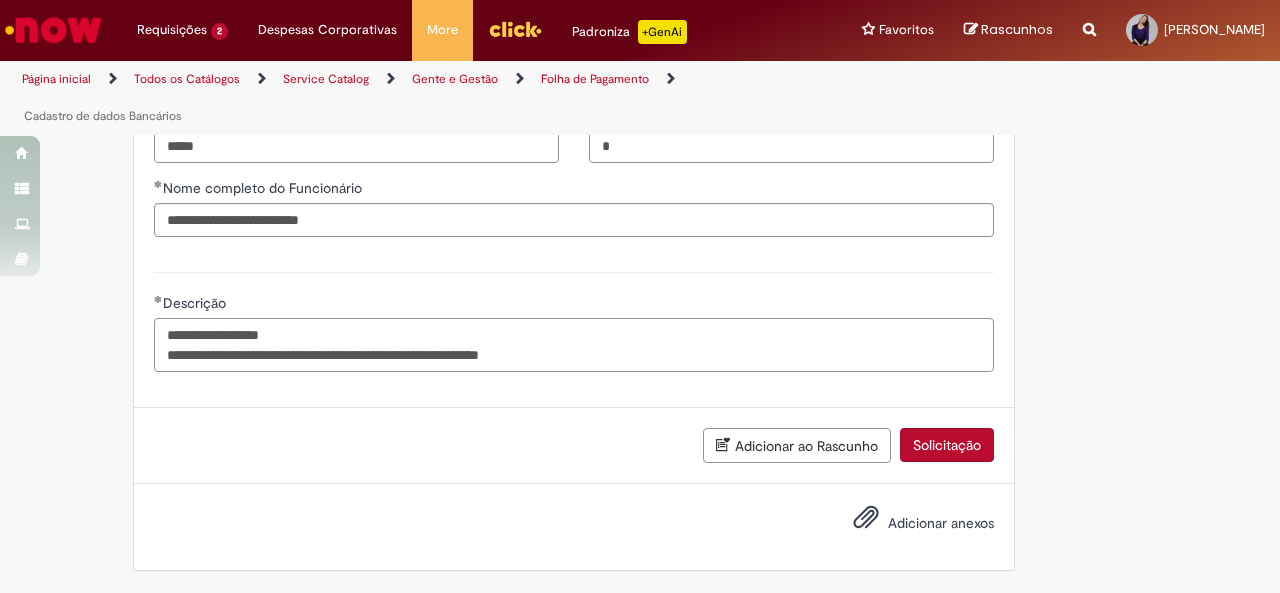 click on "**********" at bounding box center (574, 344) 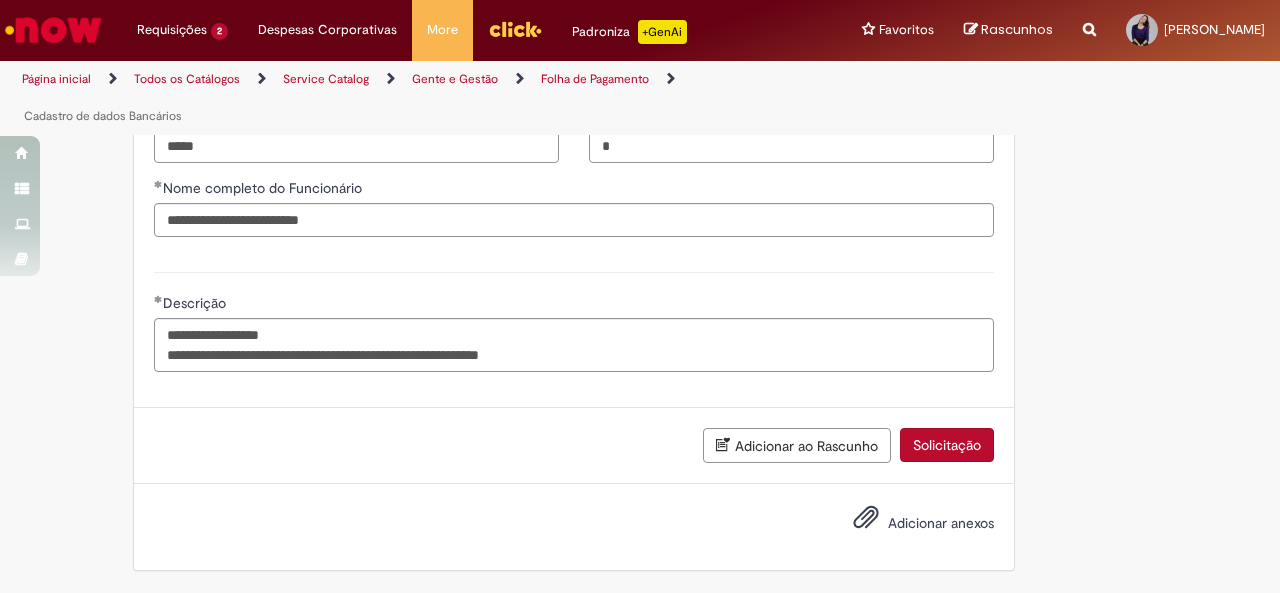 type on "**********" 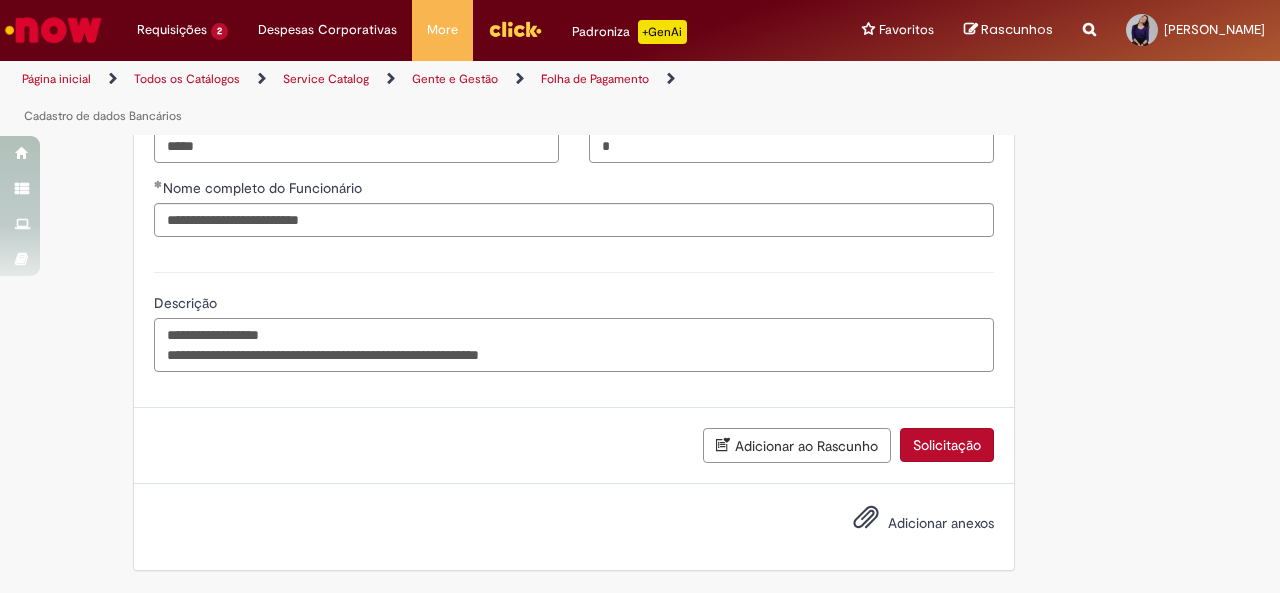 click on "**********" at bounding box center [574, 344] 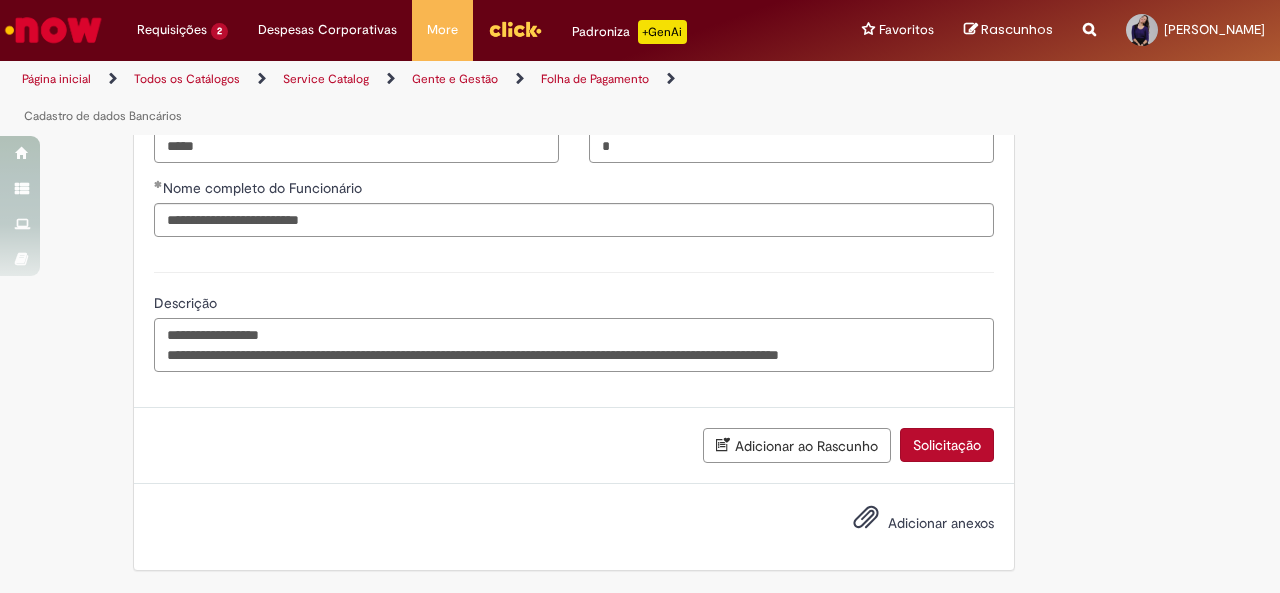 type on "**********" 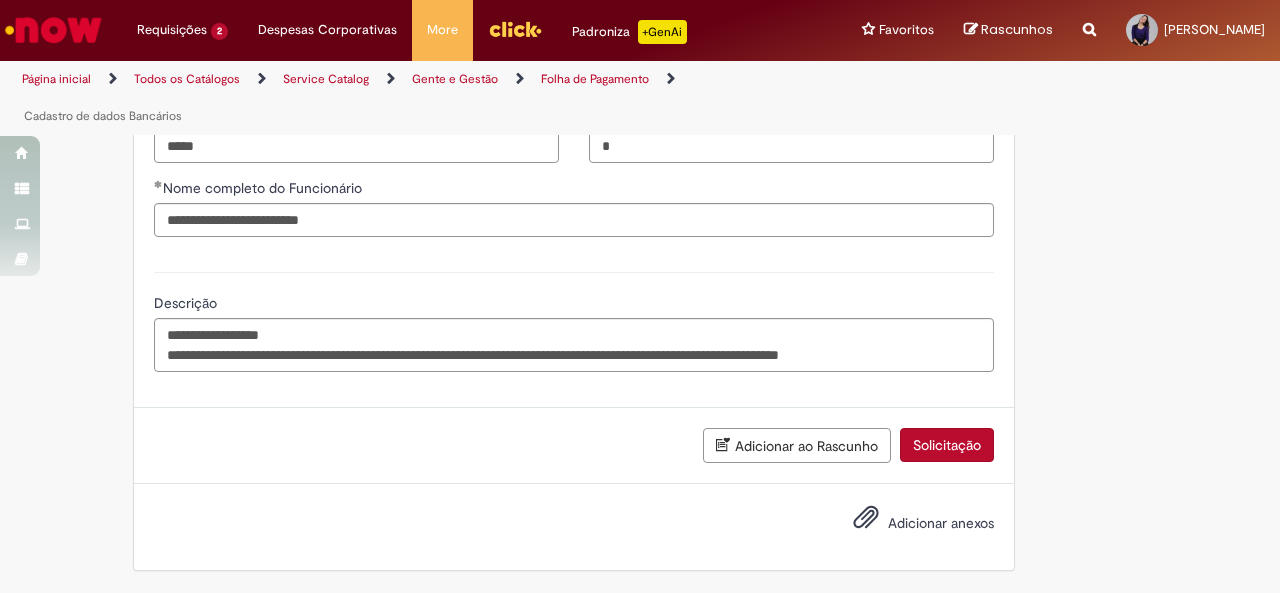 type on "**********" 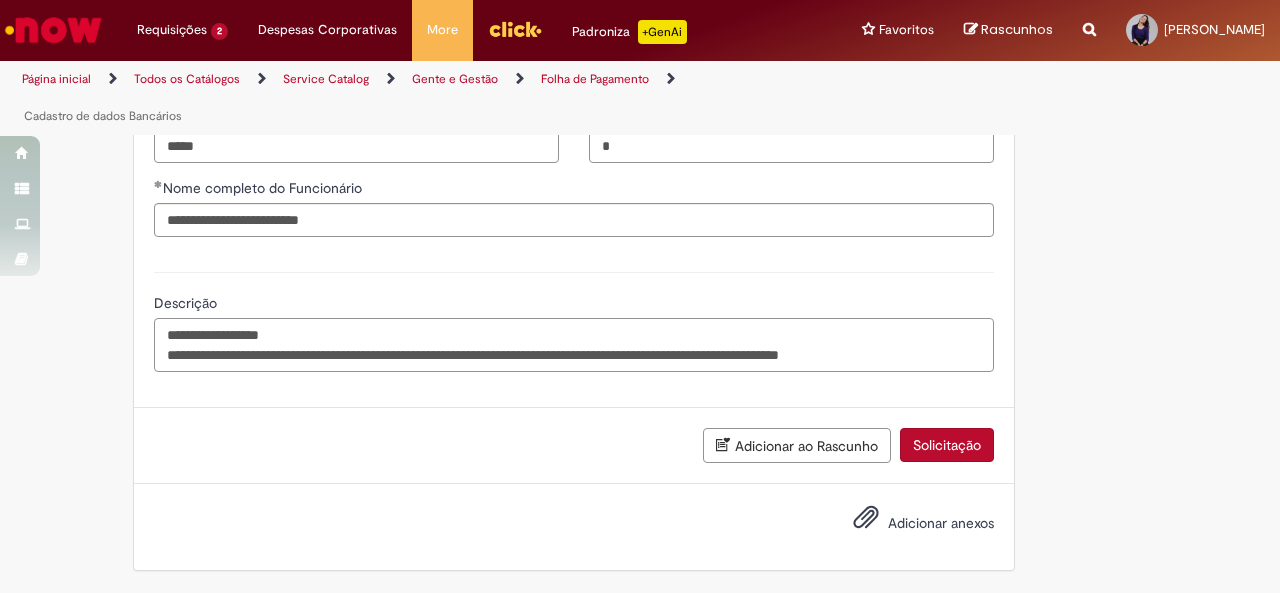 click on "**********" at bounding box center [574, 344] 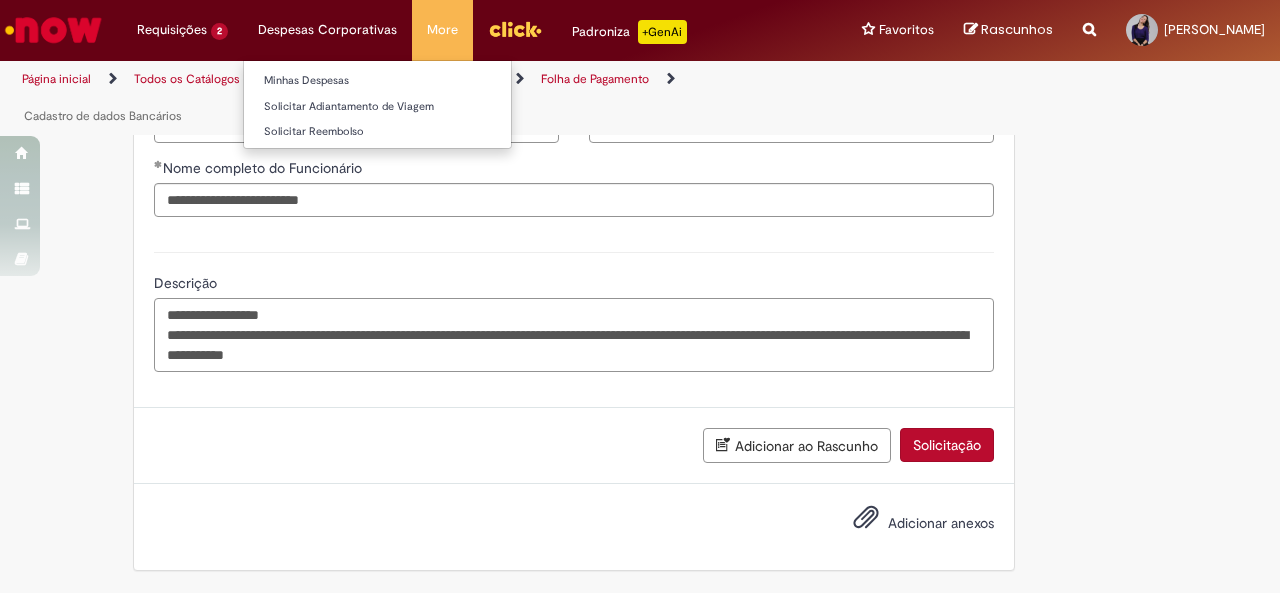 type on "**********" 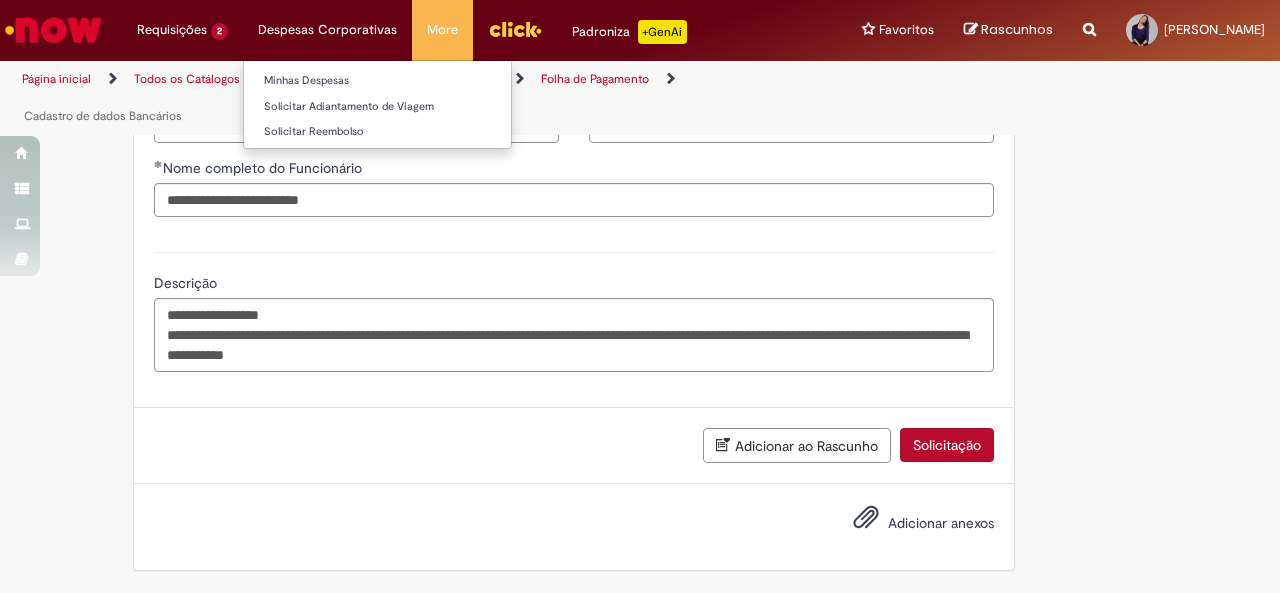 type on "**********" 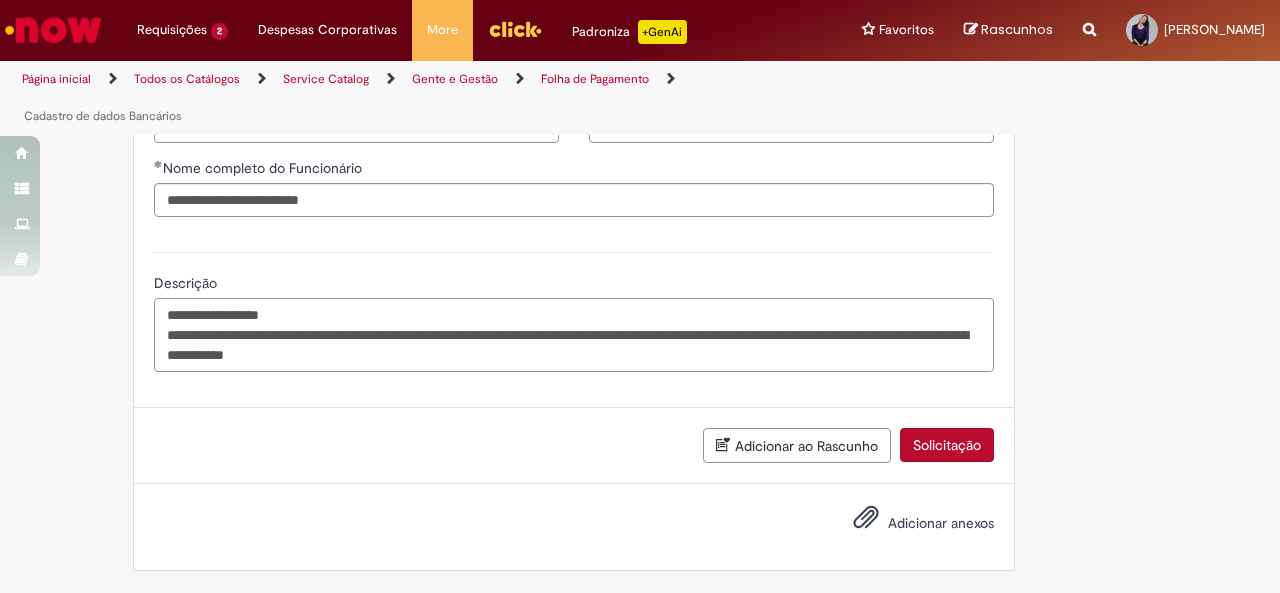 click on "**********" at bounding box center (574, 334) 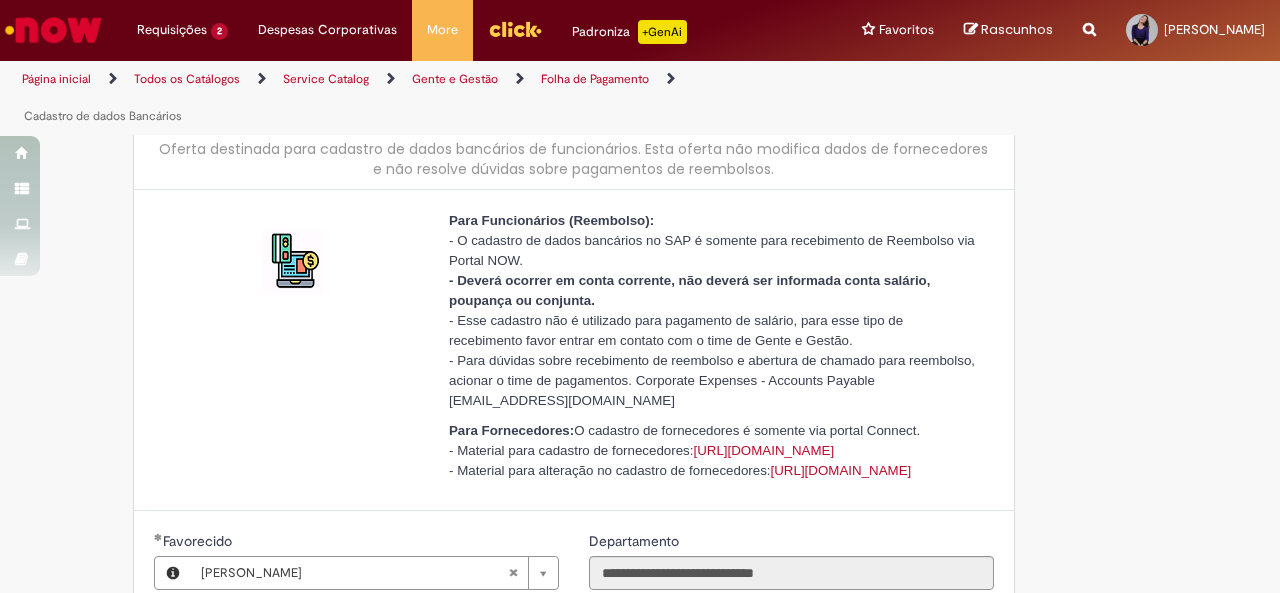 scroll, scrollTop: 1155, scrollLeft: 0, axis: vertical 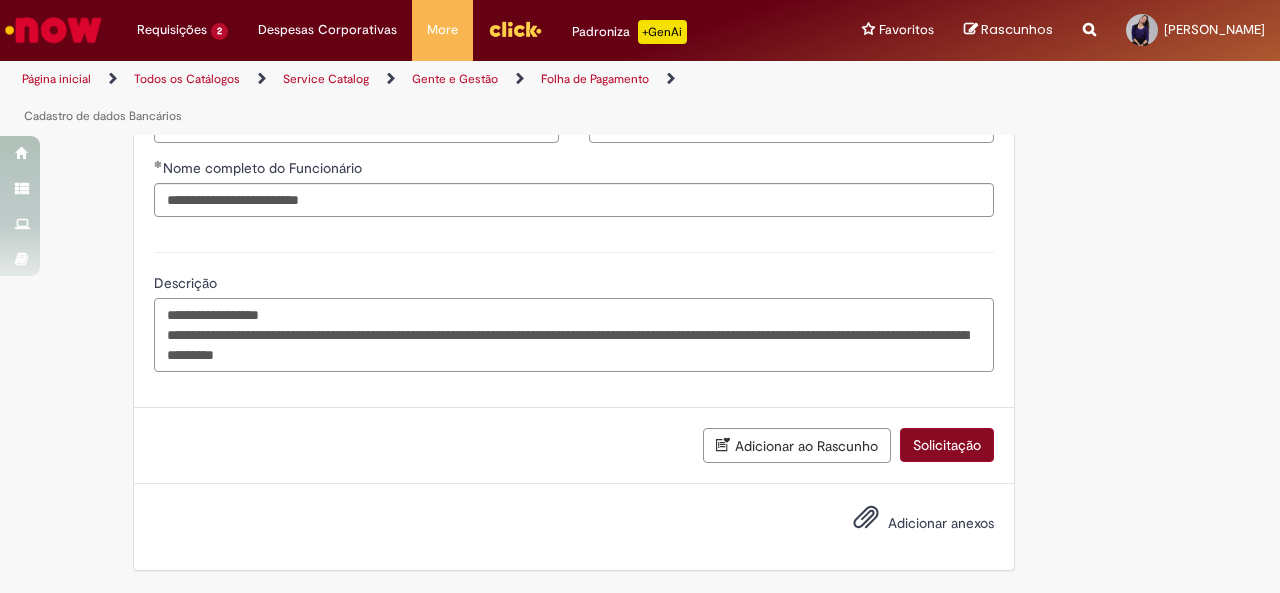 type on "**********" 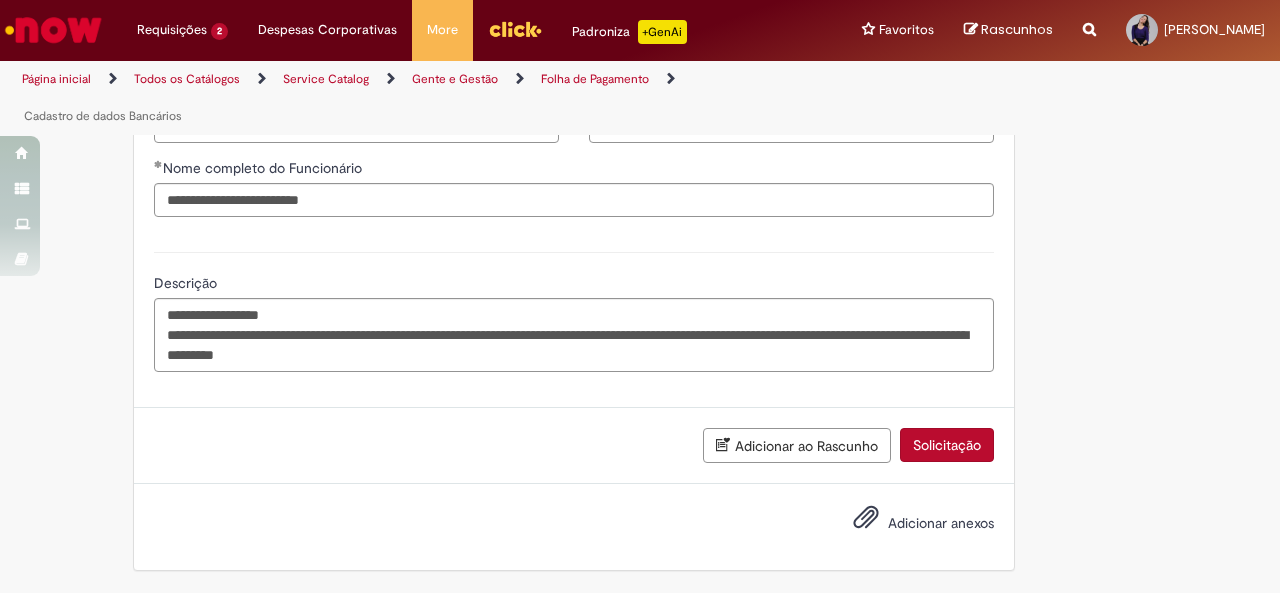 type on "**********" 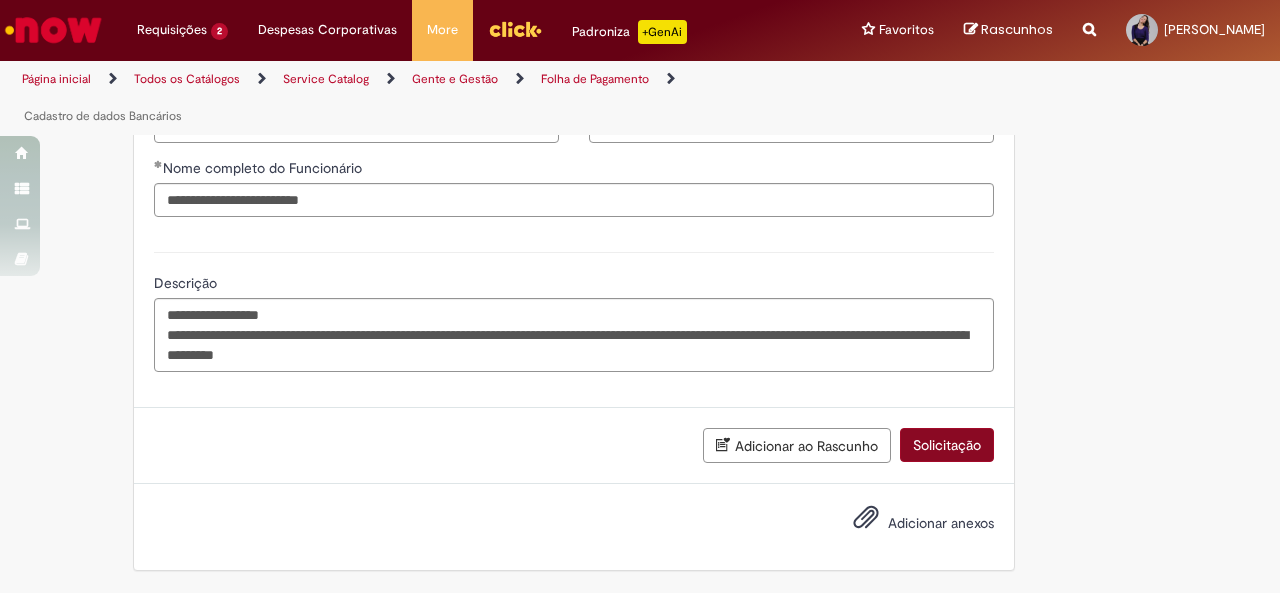 scroll, scrollTop: 846, scrollLeft: 0, axis: vertical 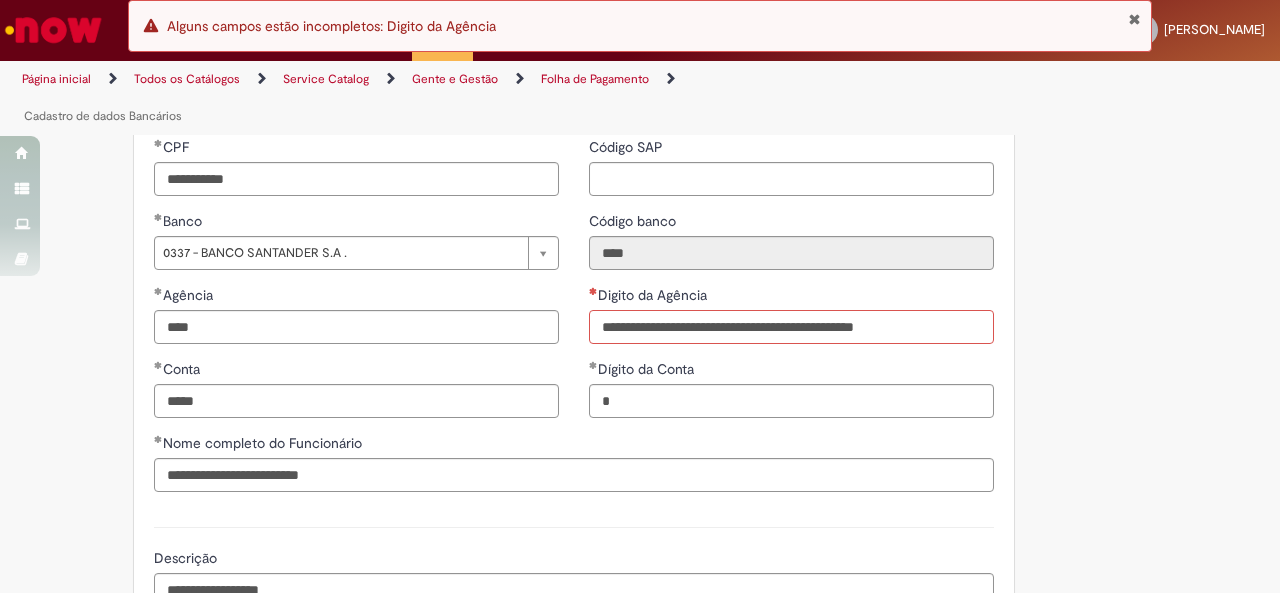 click on "Digito da Agência" at bounding box center [791, 327] 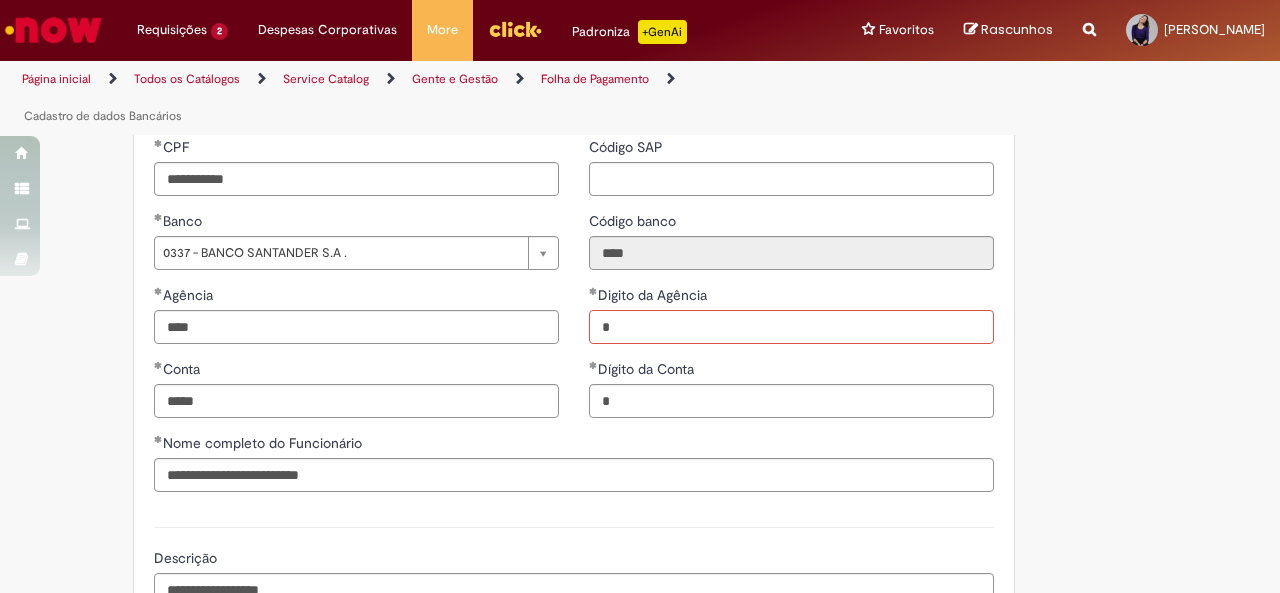 type on "*" 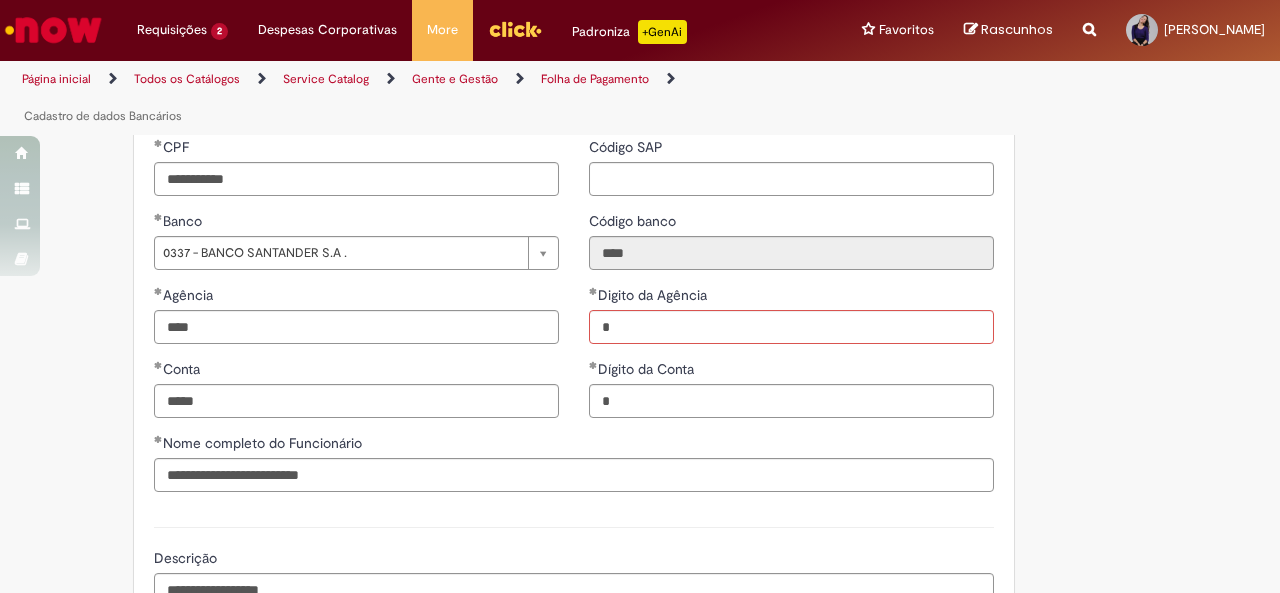 type on "**********" 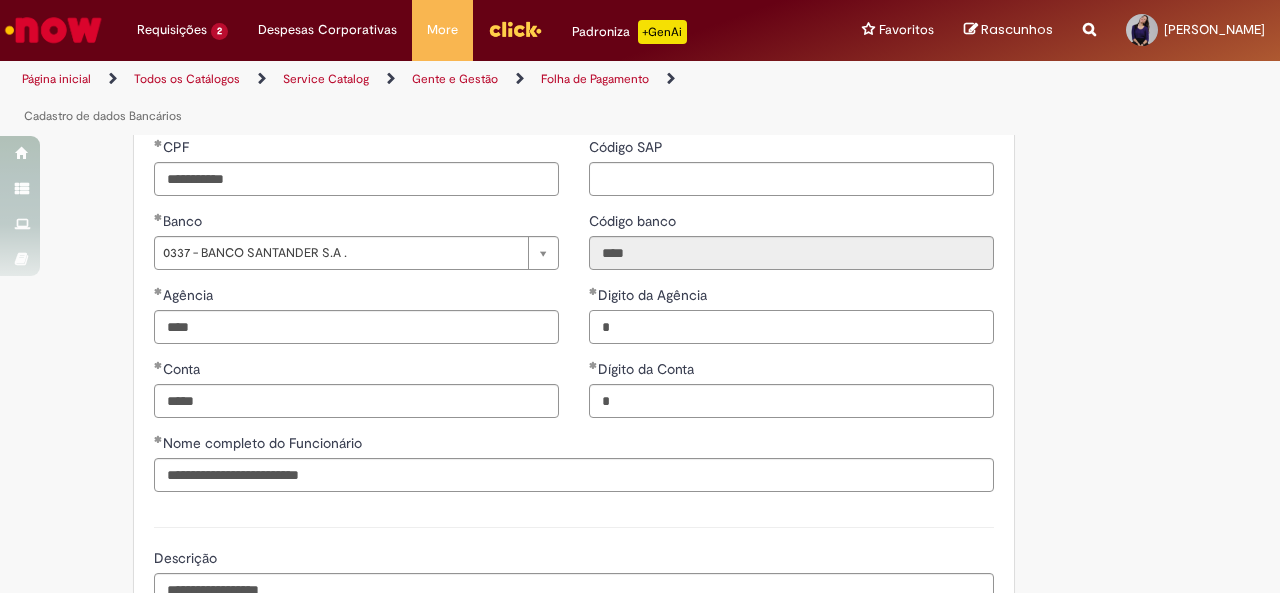 scroll, scrollTop: 1155, scrollLeft: 0, axis: vertical 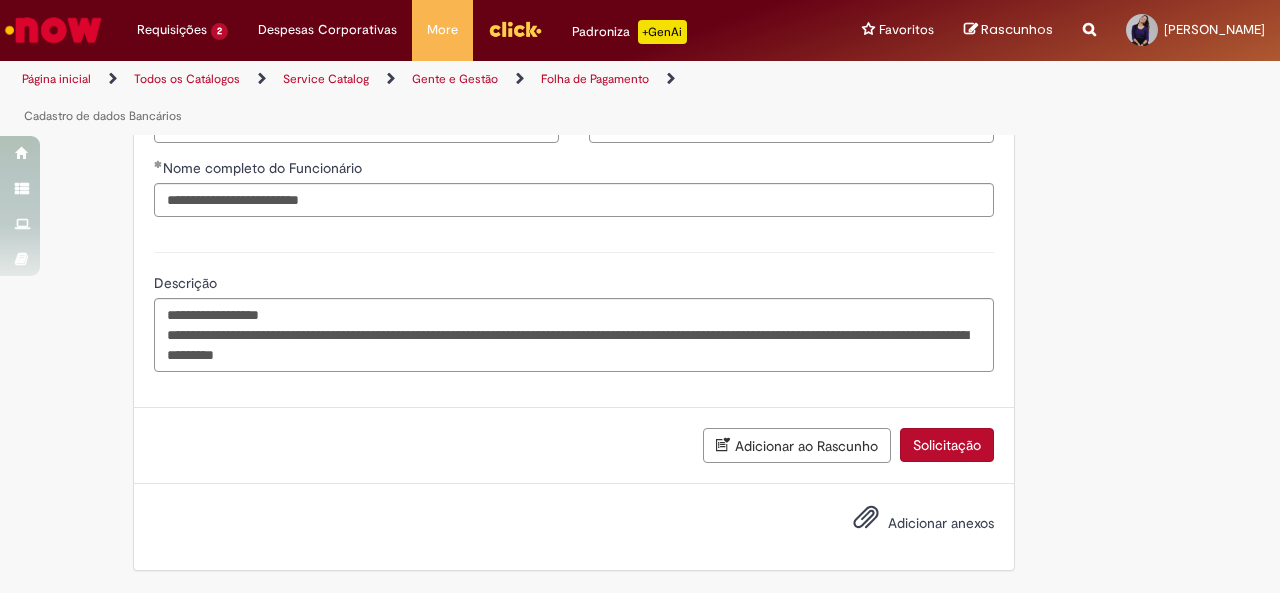 click on "Solicitação" at bounding box center (947, 445) 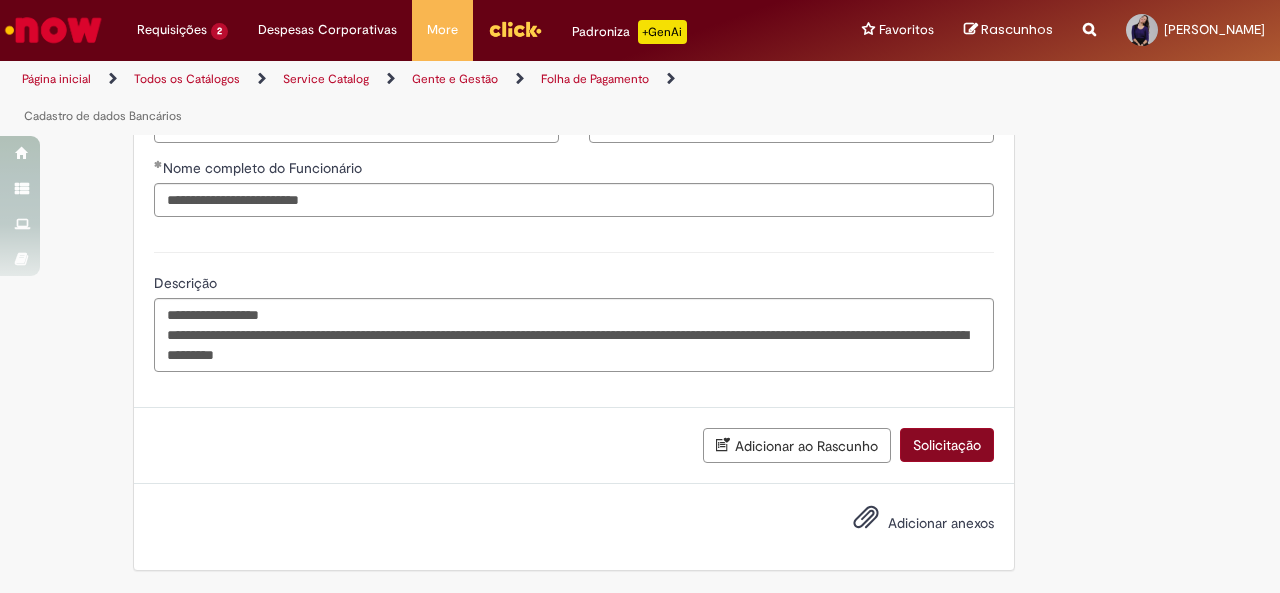 scroll, scrollTop: 1110, scrollLeft: 0, axis: vertical 